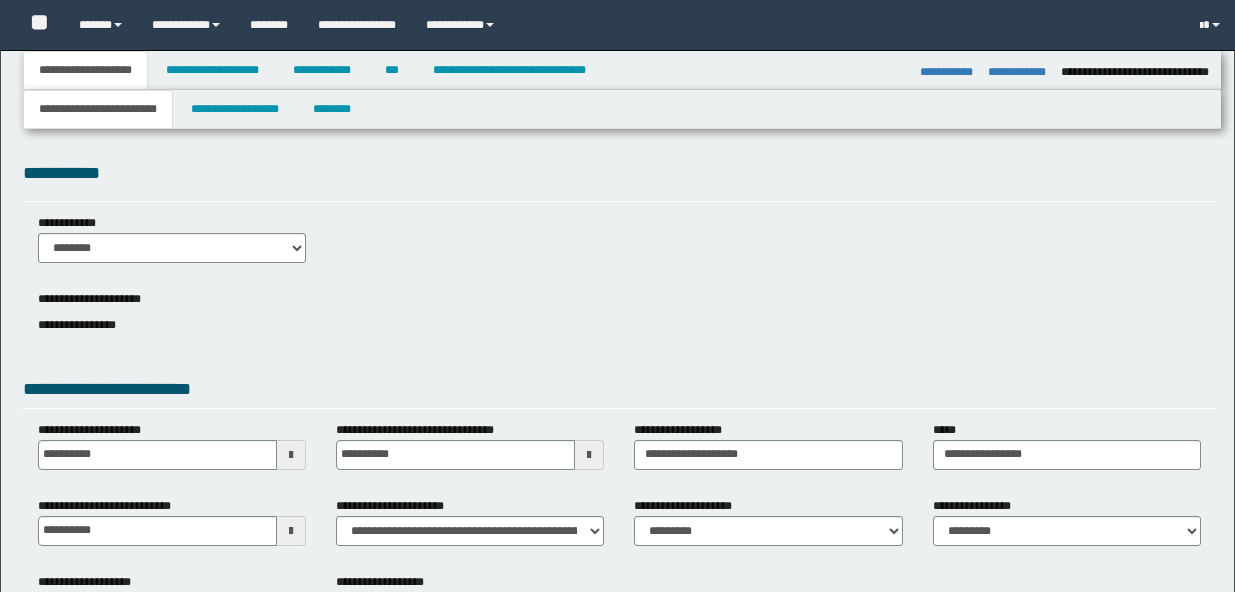 select on "*" 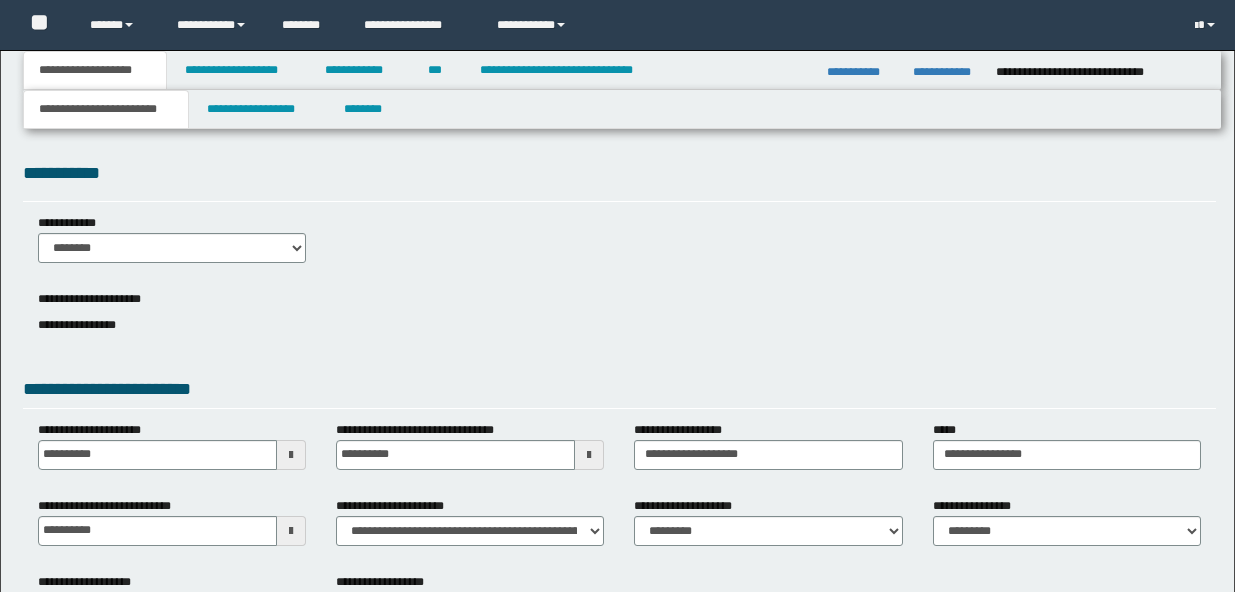 scroll, scrollTop: 153, scrollLeft: 0, axis: vertical 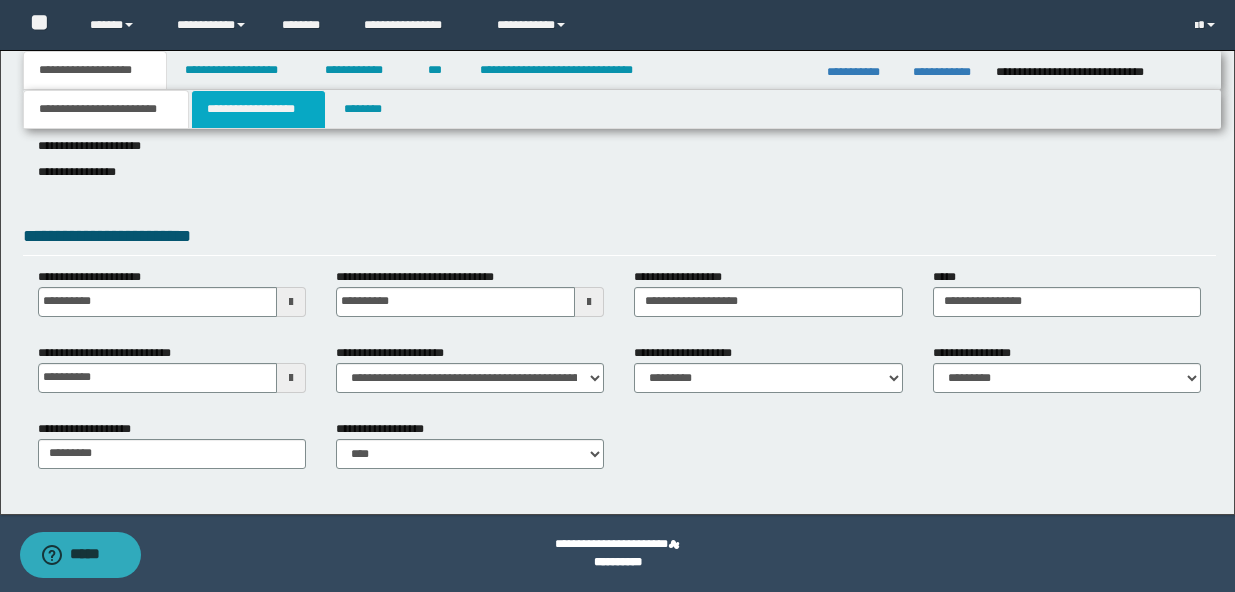 click on "**********" at bounding box center [258, 109] 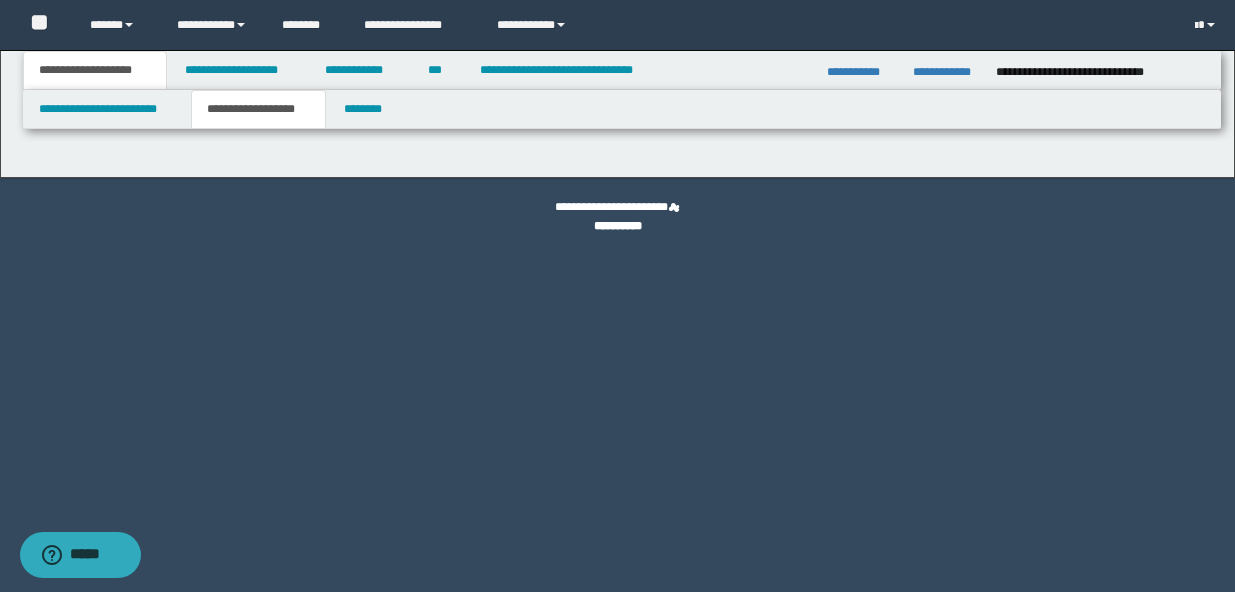 type on "********" 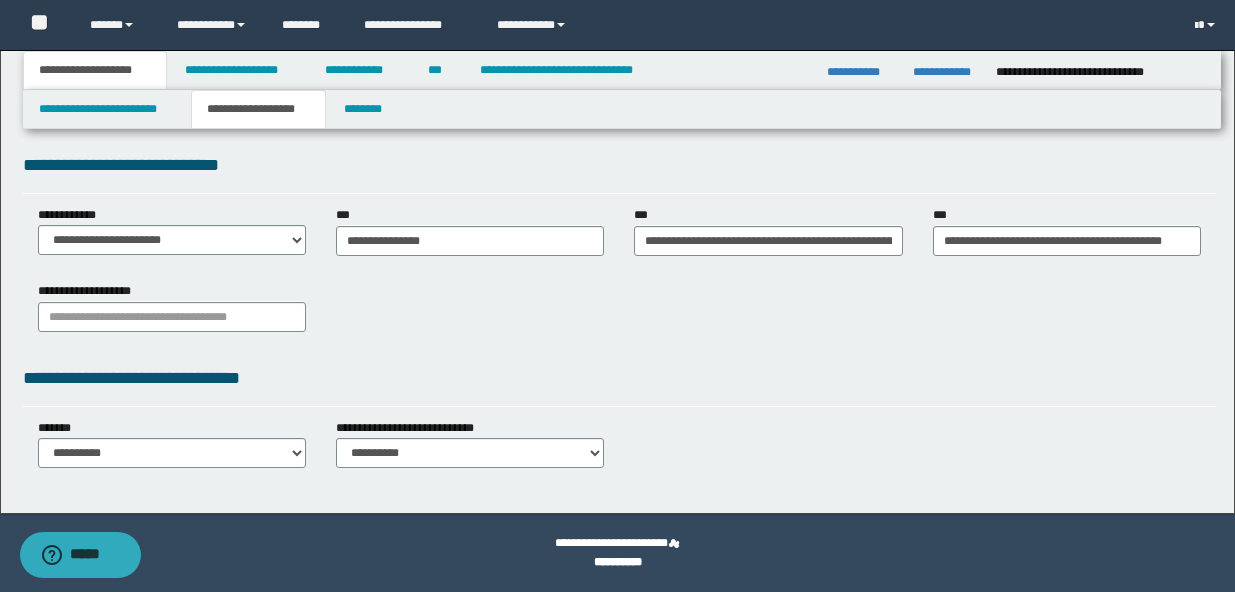 scroll, scrollTop: 475, scrollLeft: 0, axis: vertical 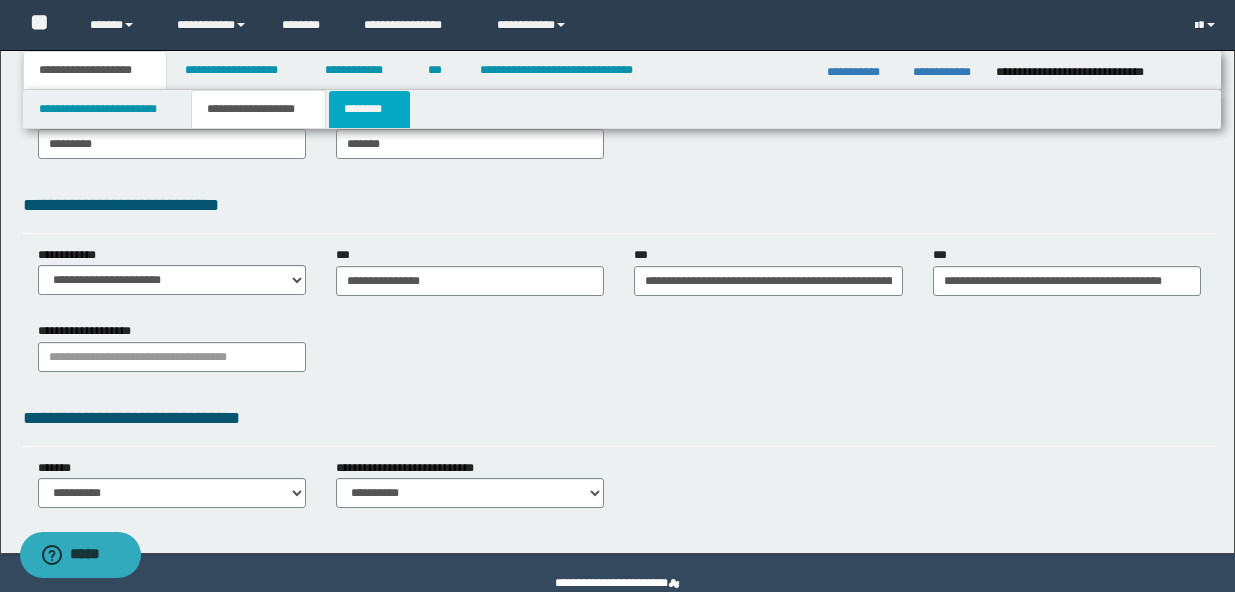 click on "********" at bounding box center [369, 109] 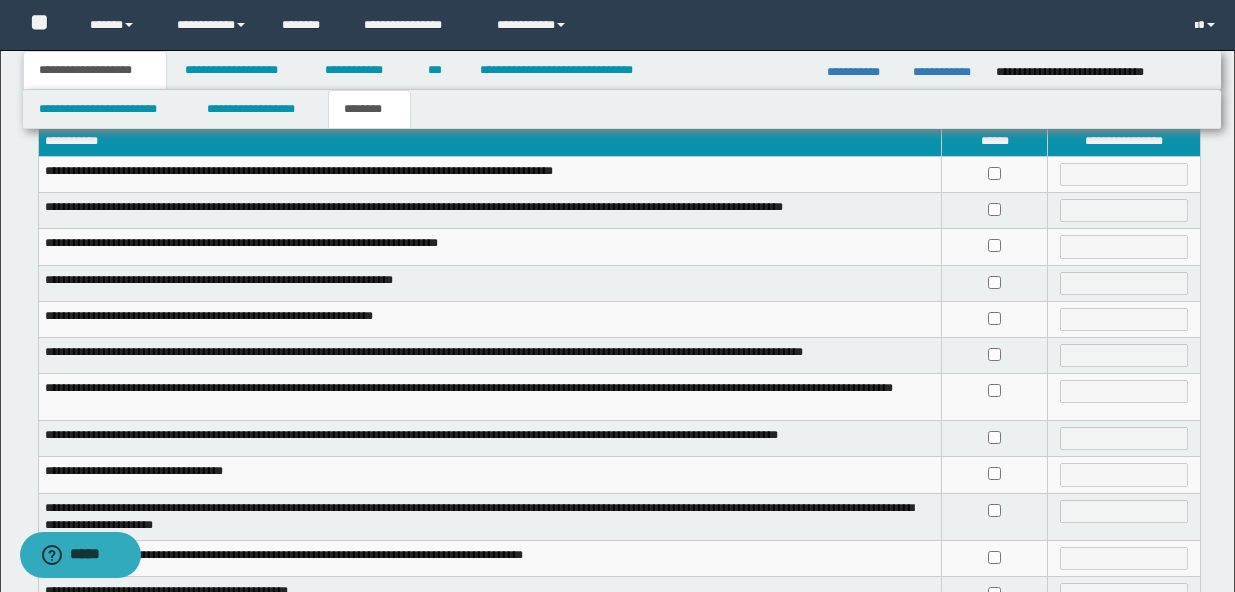 scroll, scrollTop: 0, scrollLeft: 0, axis: both 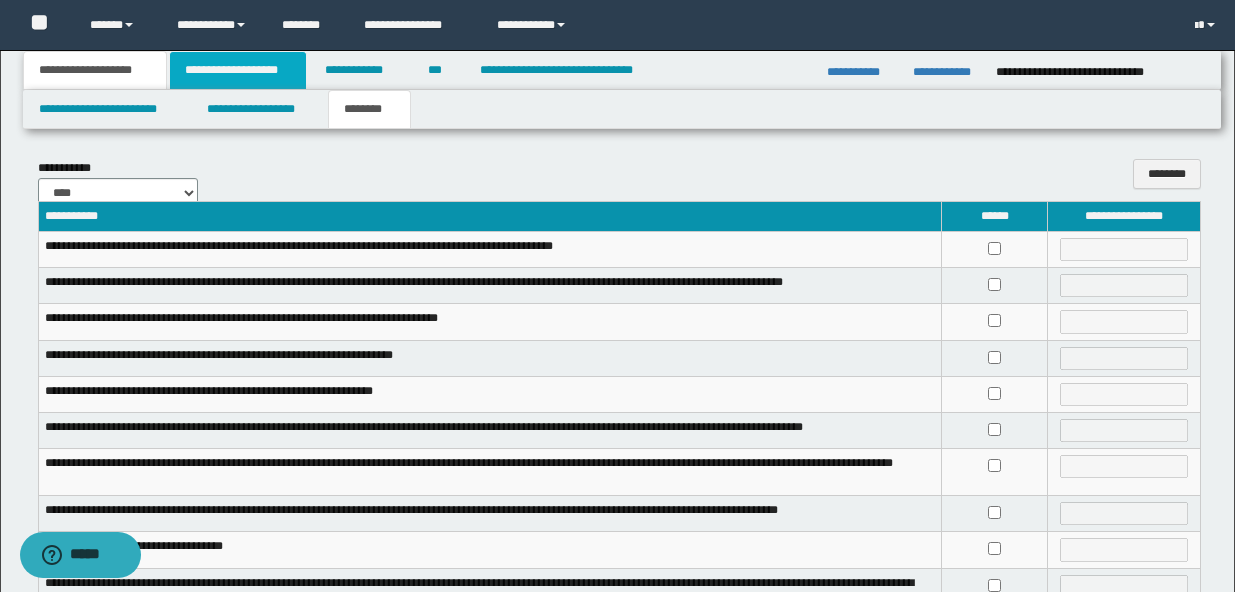 click on "**********" at bounding box center (238, 70) 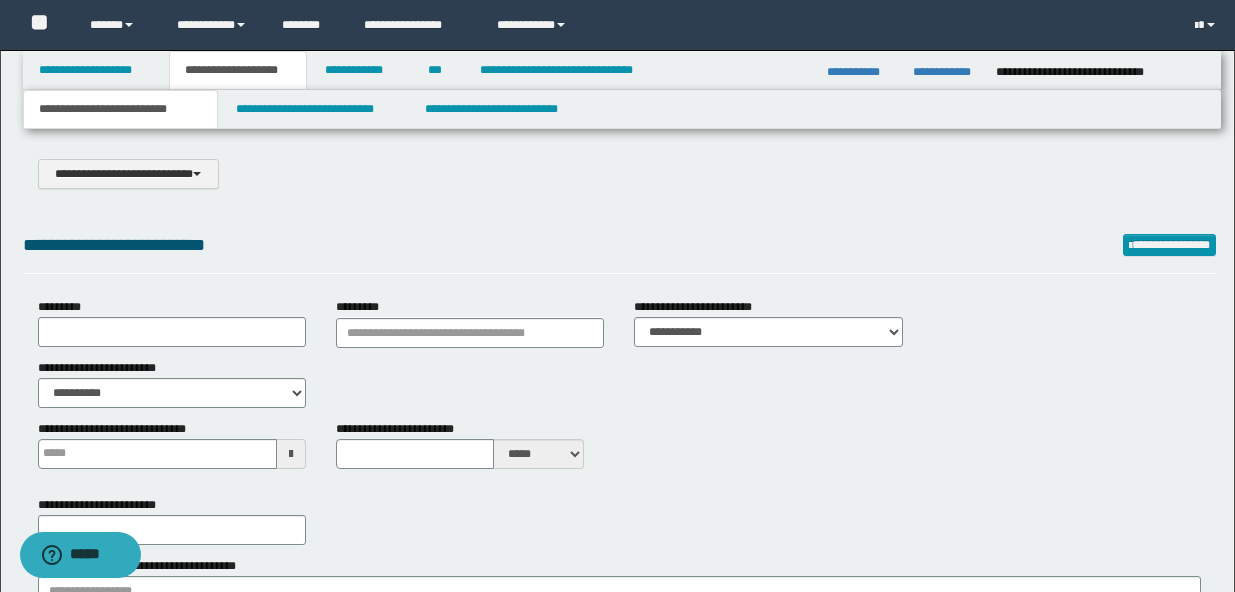 type on "*********" 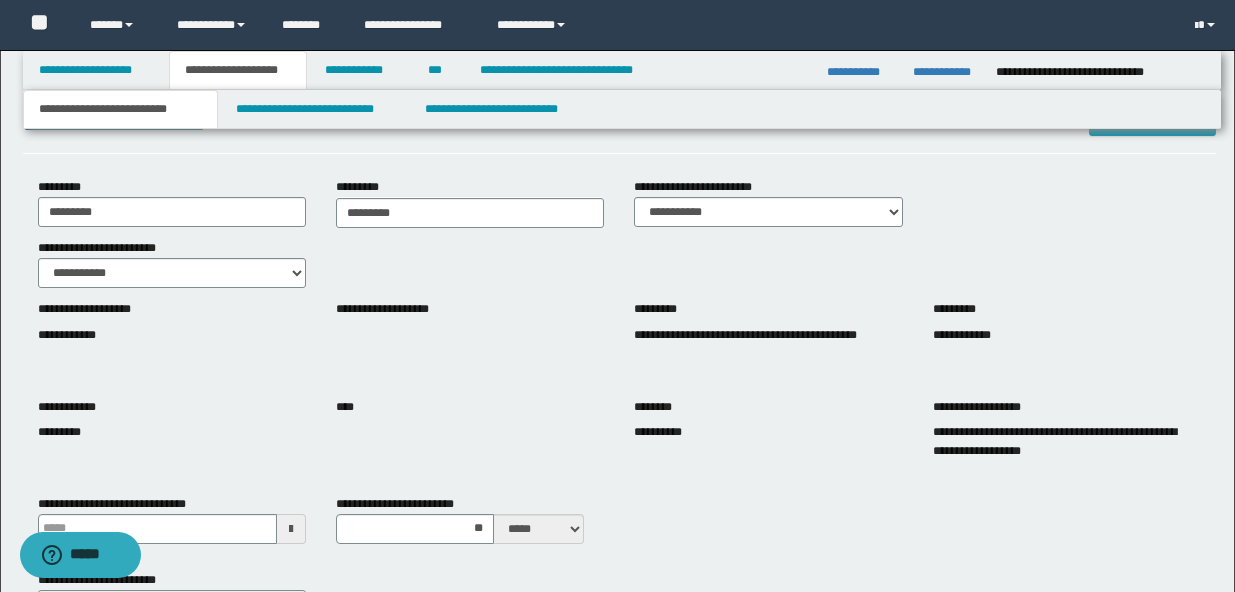scroll, scrollTop: 0, scrollLeft: 0, axis: both 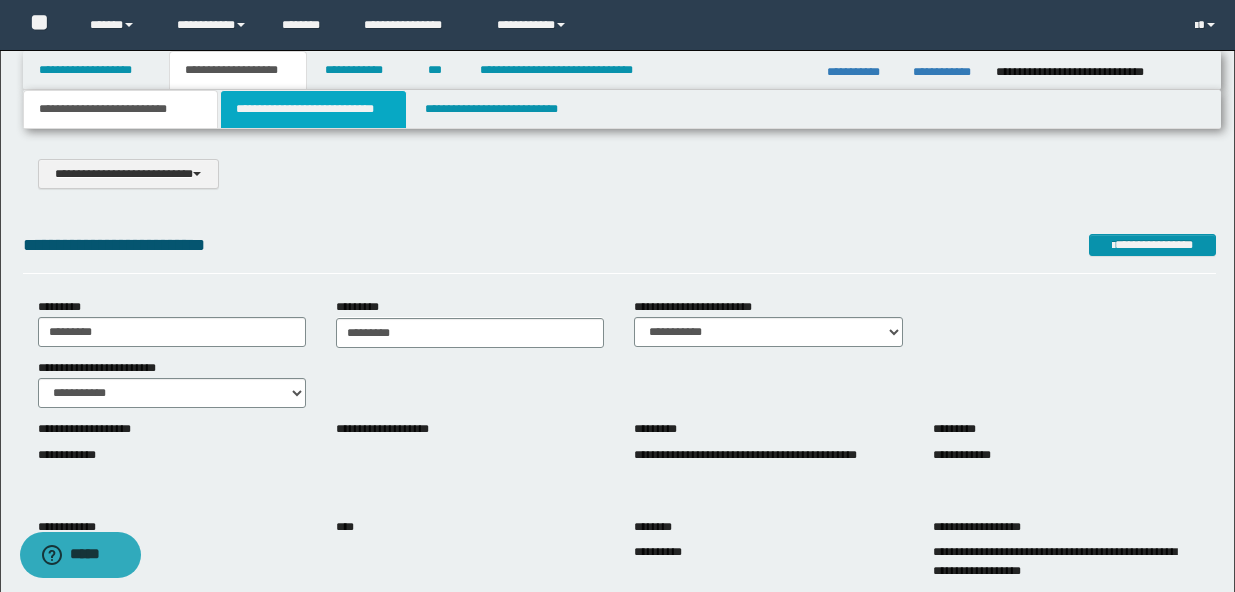 click on "**********" at bounding box center (314, 109) 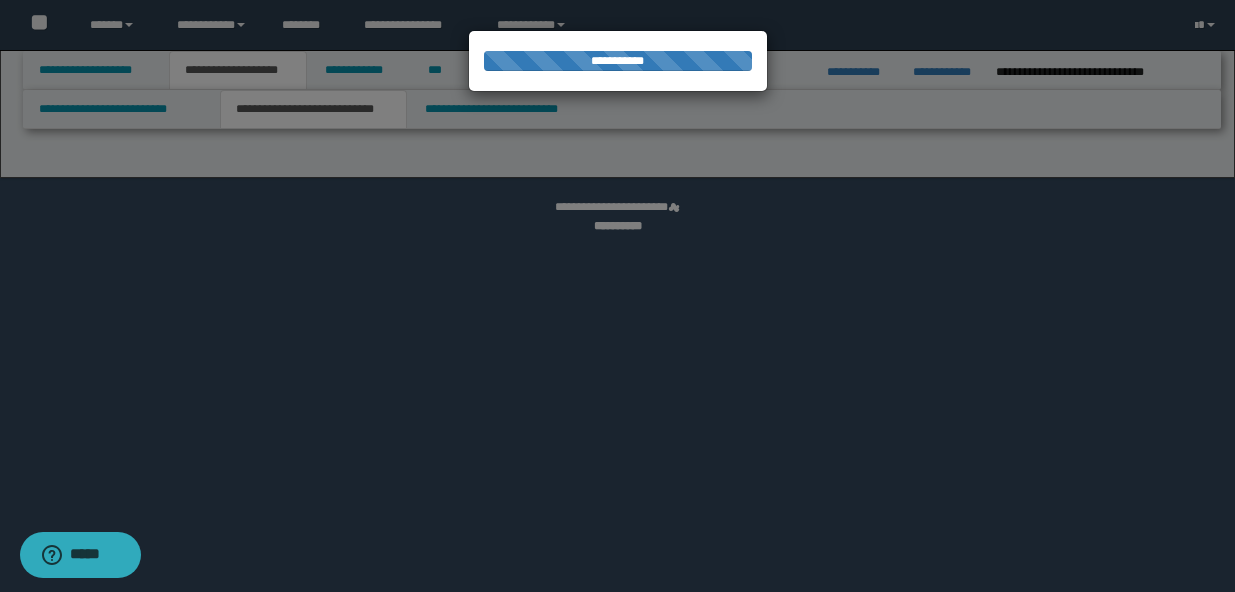 select on "*" 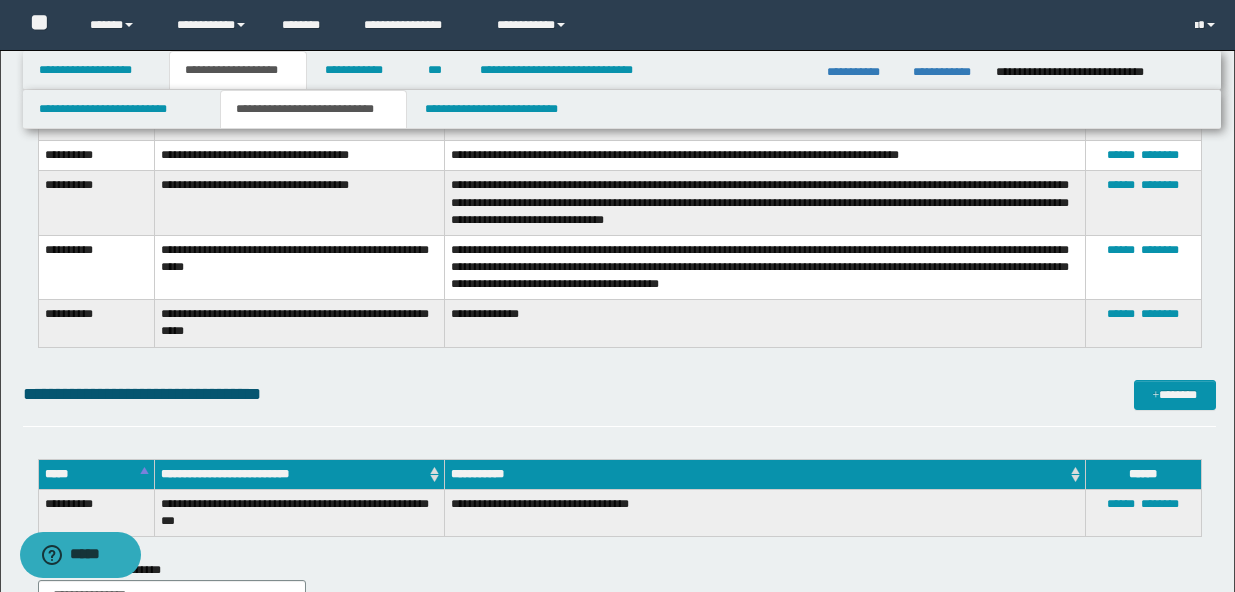 scroll, scrollTop: 2721, scrollLeft: 0, axis: vertical 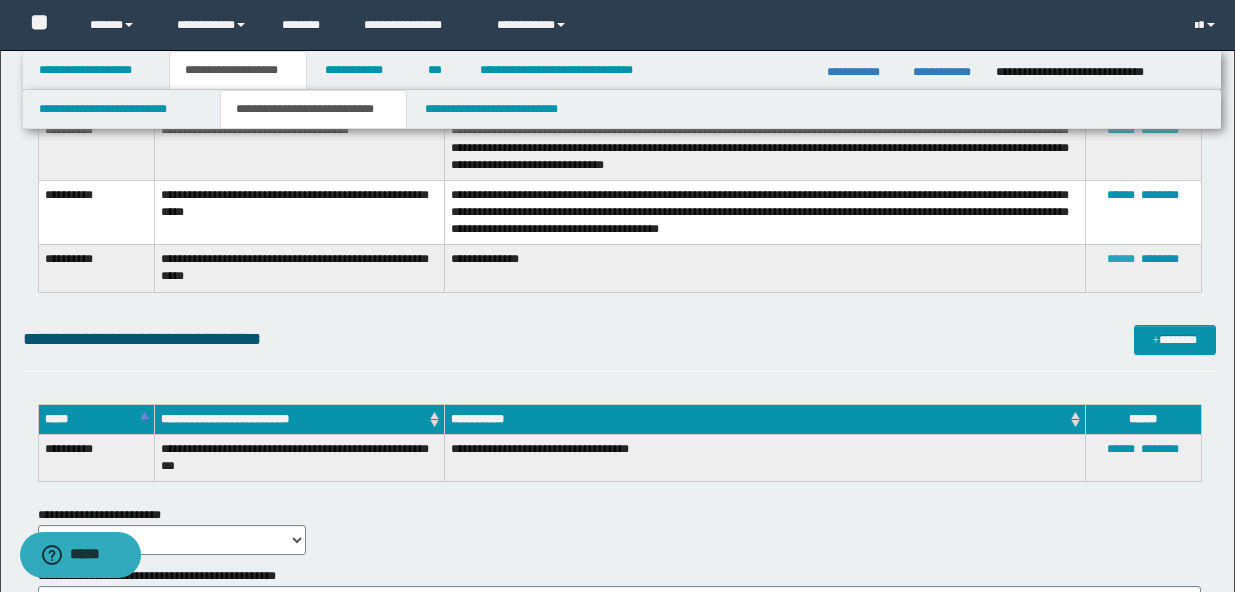 click on "******" at bounding box center [1121, 259] 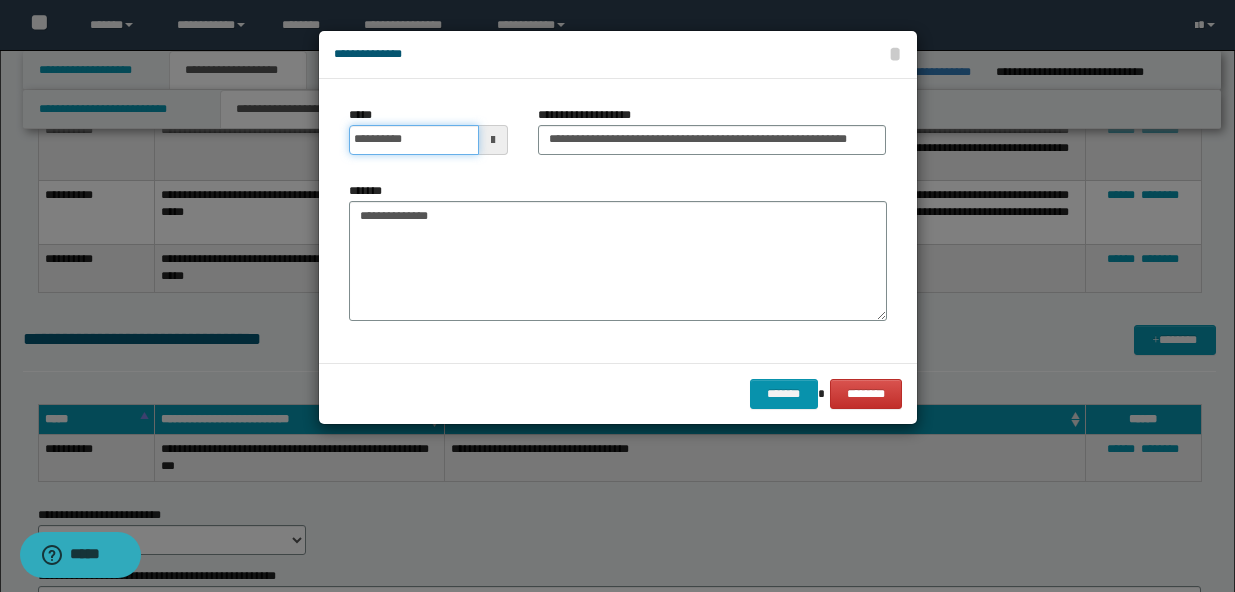 click on "**********" at bounding box center (414, 140) 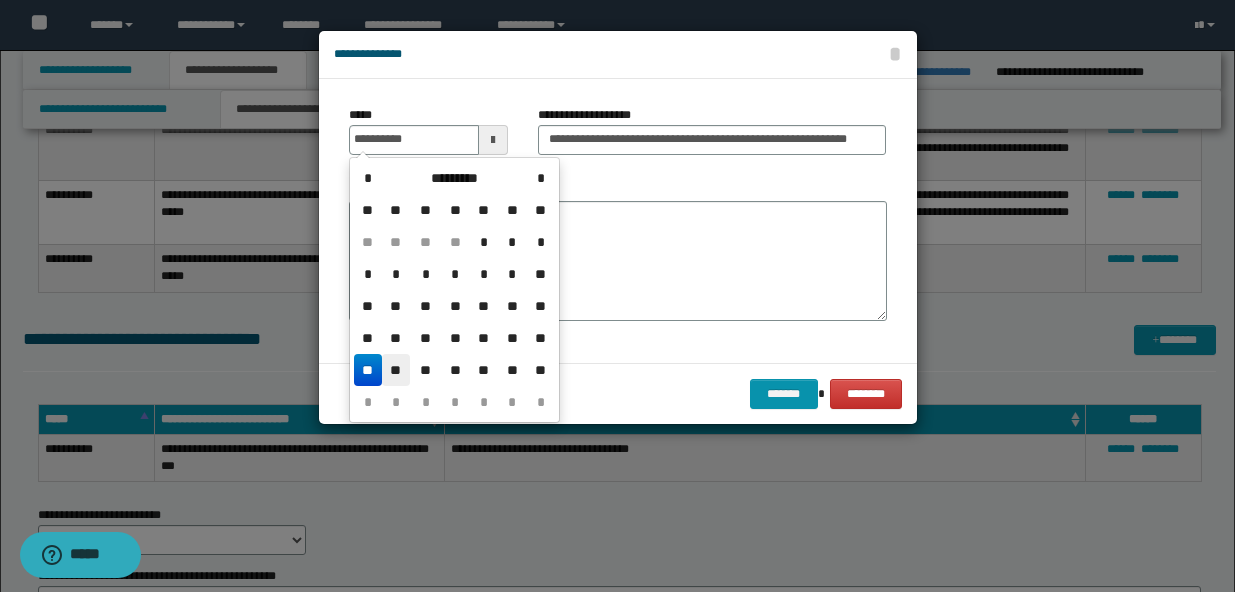 click on "**" at bounding box center [396, 370] 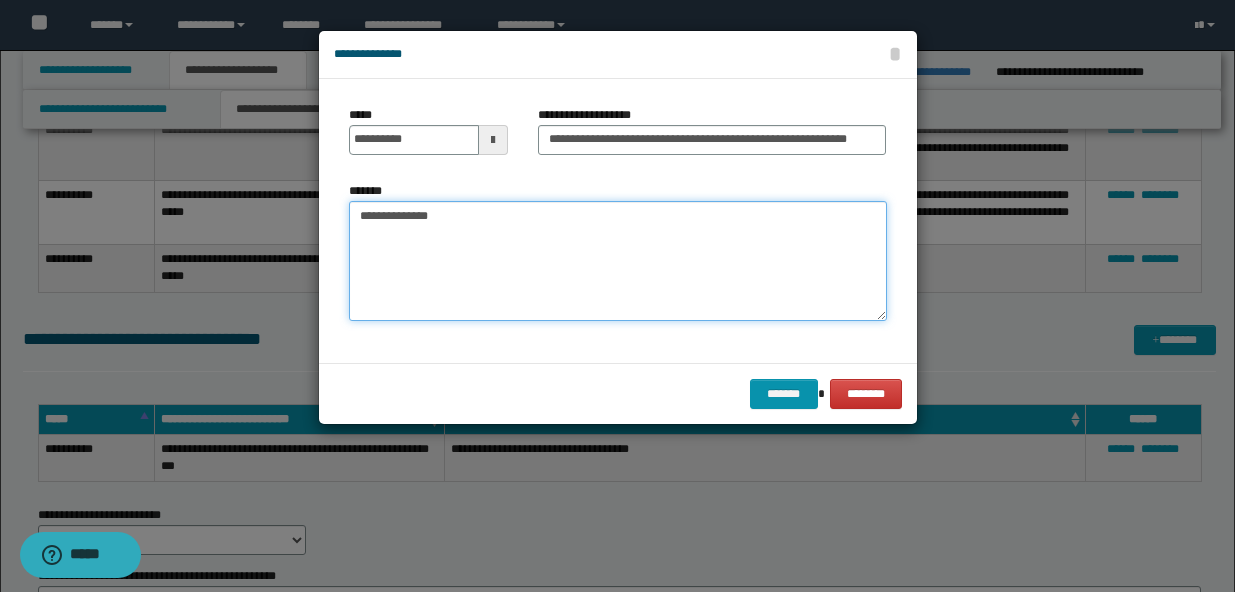 click on "**********" at bounding box center [618, 261] 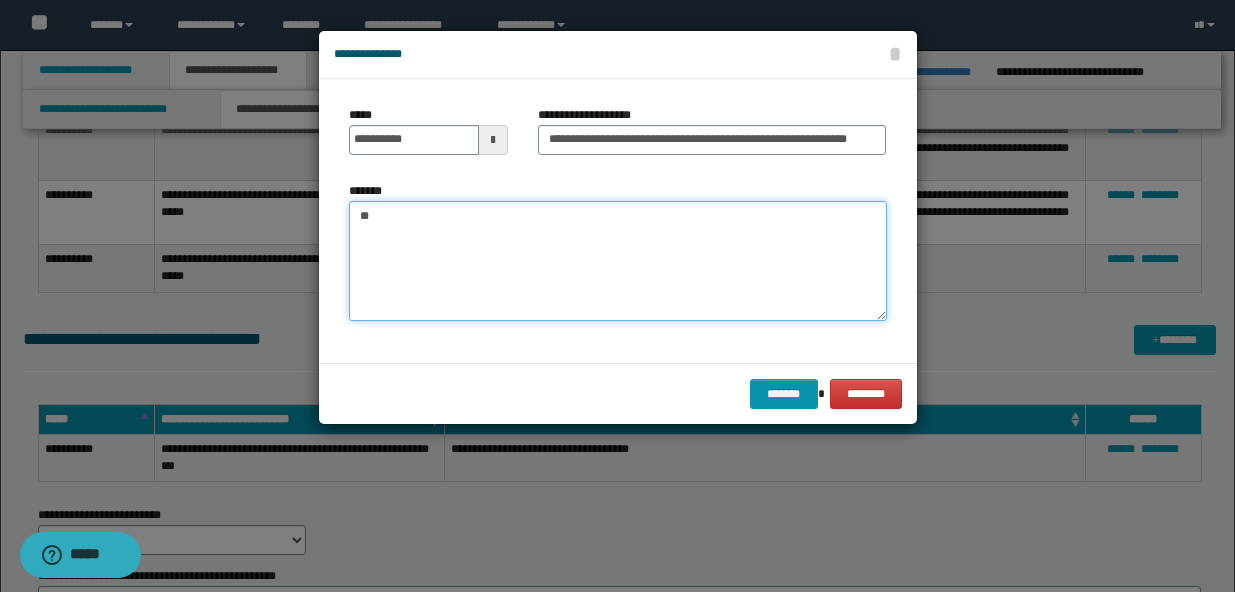 type on "*" 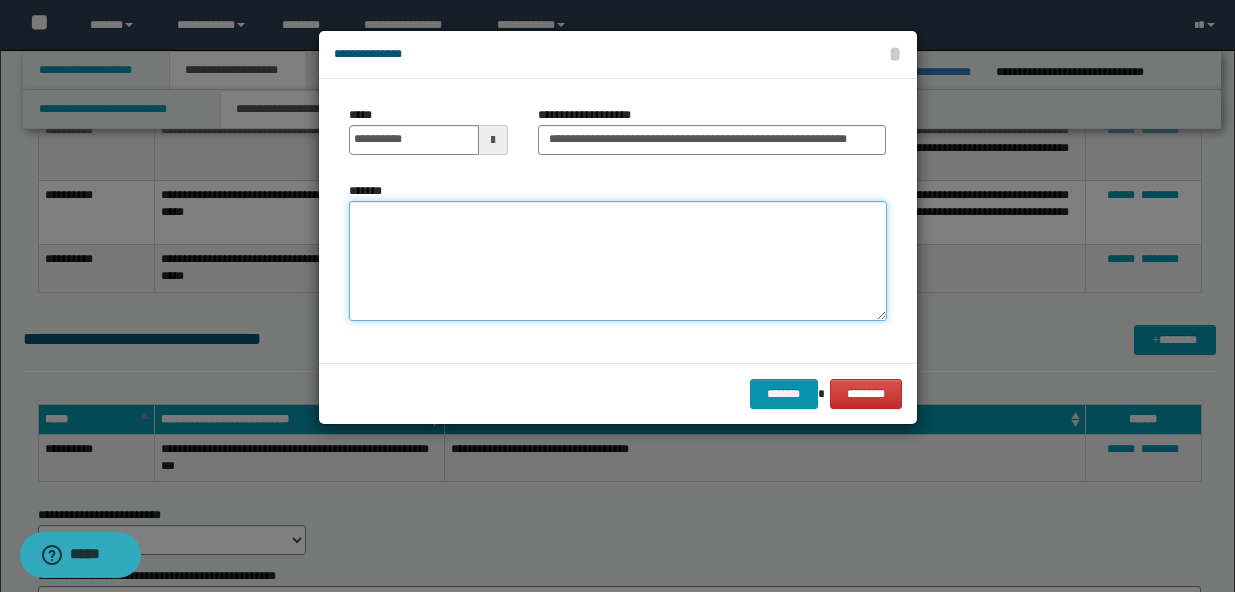 click on "*******" at bounding box center (618, 261) 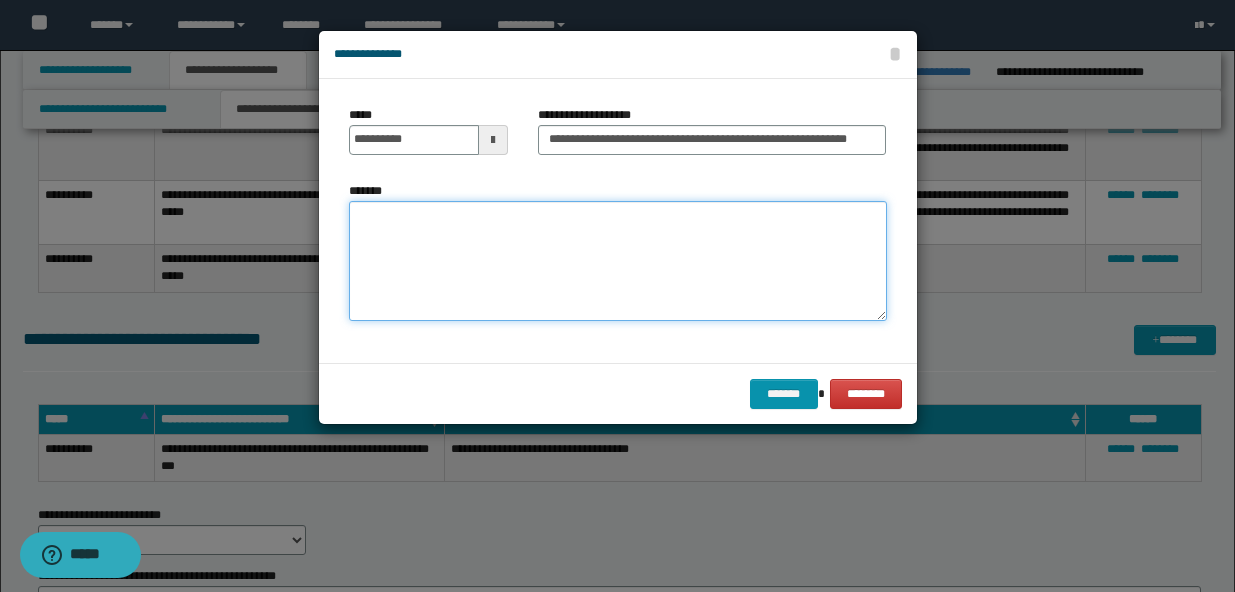 paste on "**********" 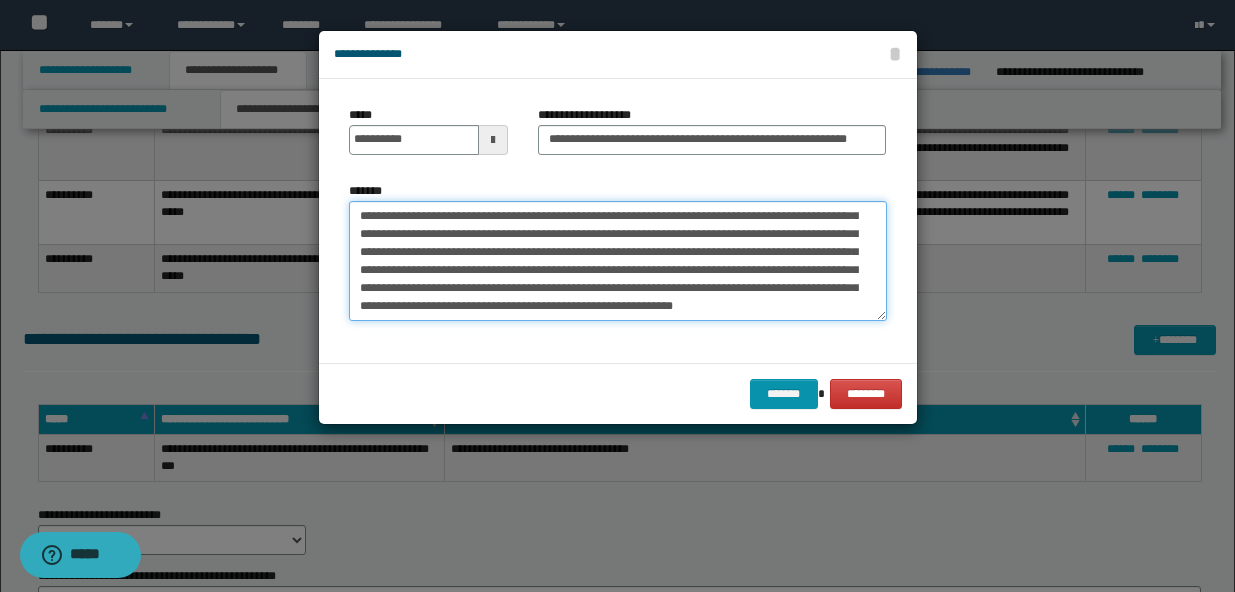 scroll, scrollTop: 0, scrollLeft: 0, axis: both 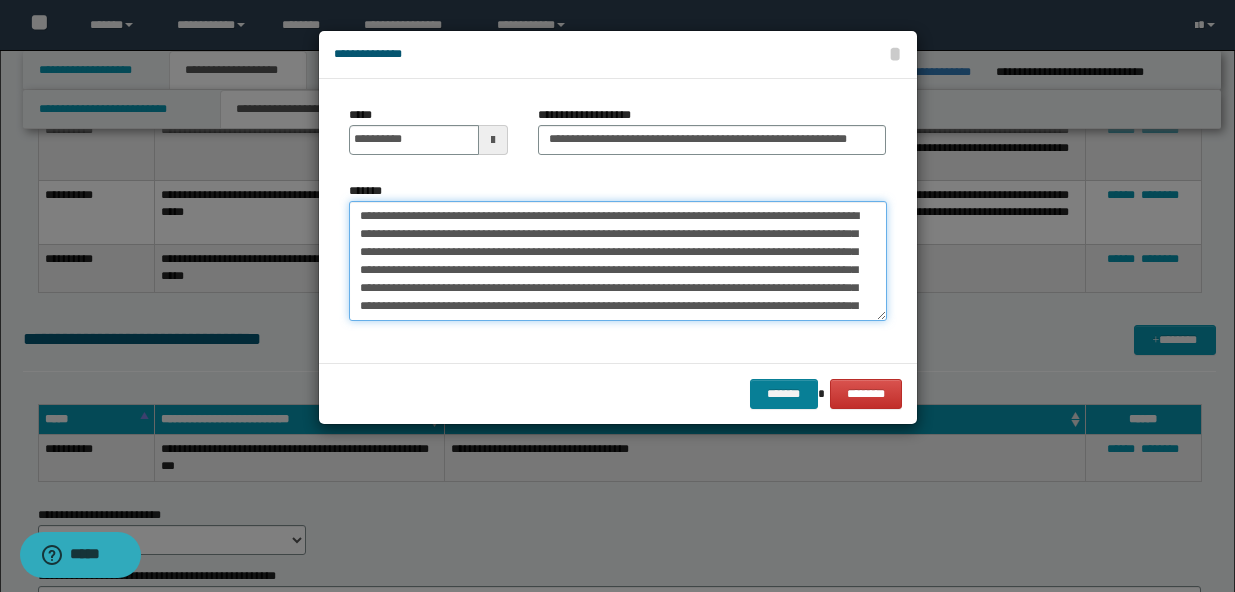 type on "**********" 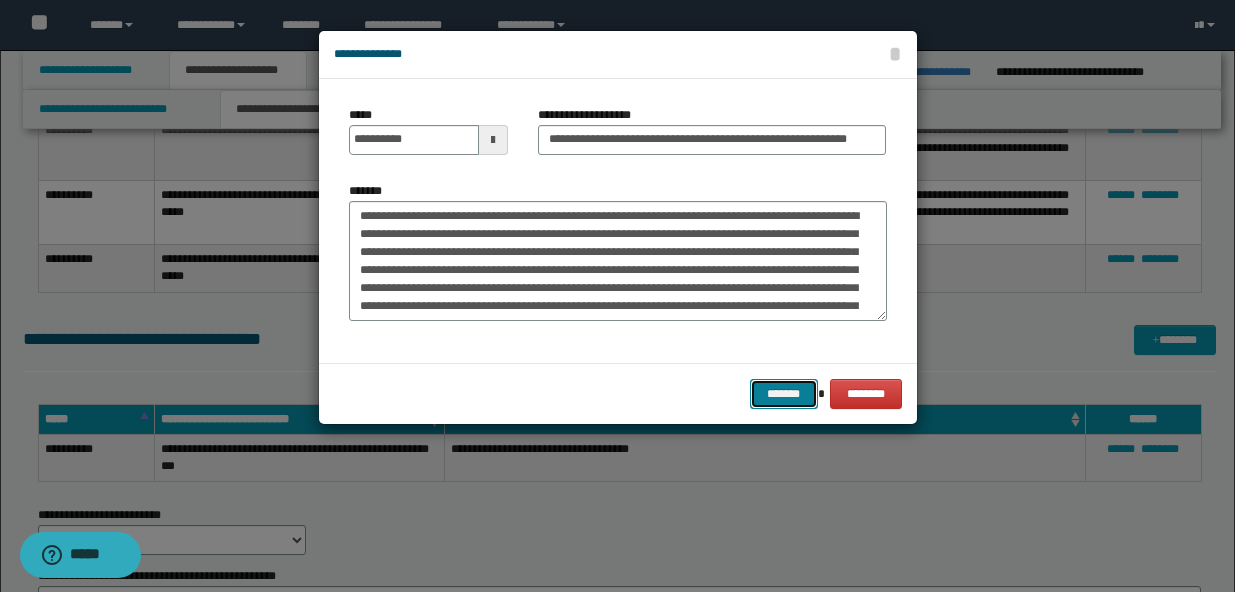 click on "*******" at bounding box center (784, 394) 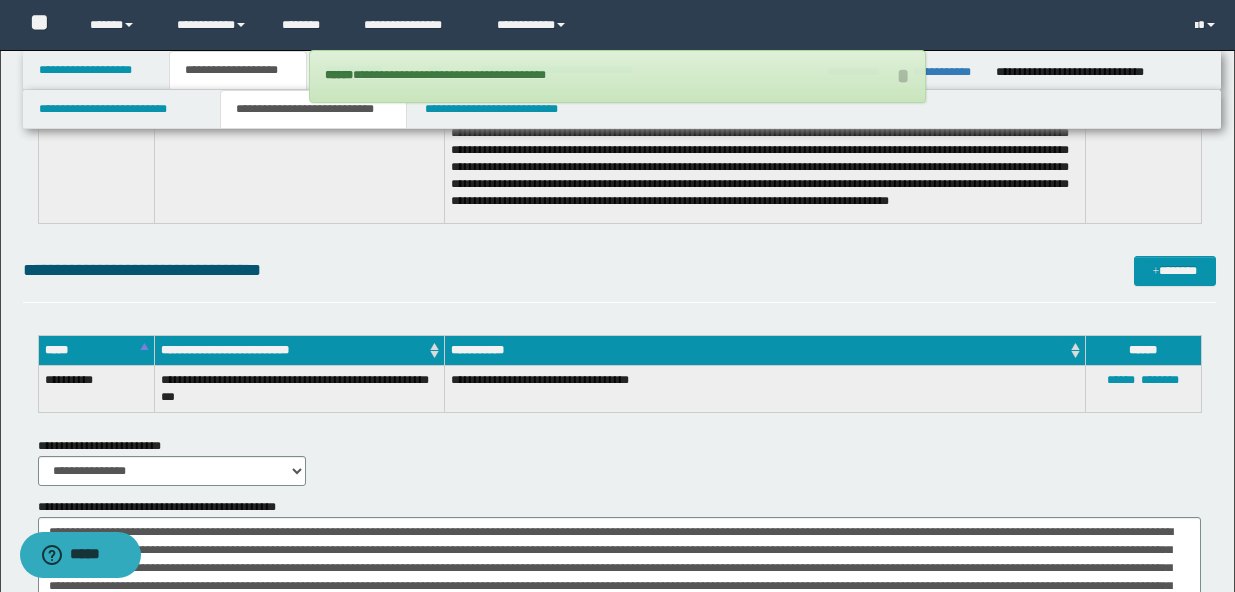 scroll, scrollTop: 3103, scrollLeft: 0, axis: vertical 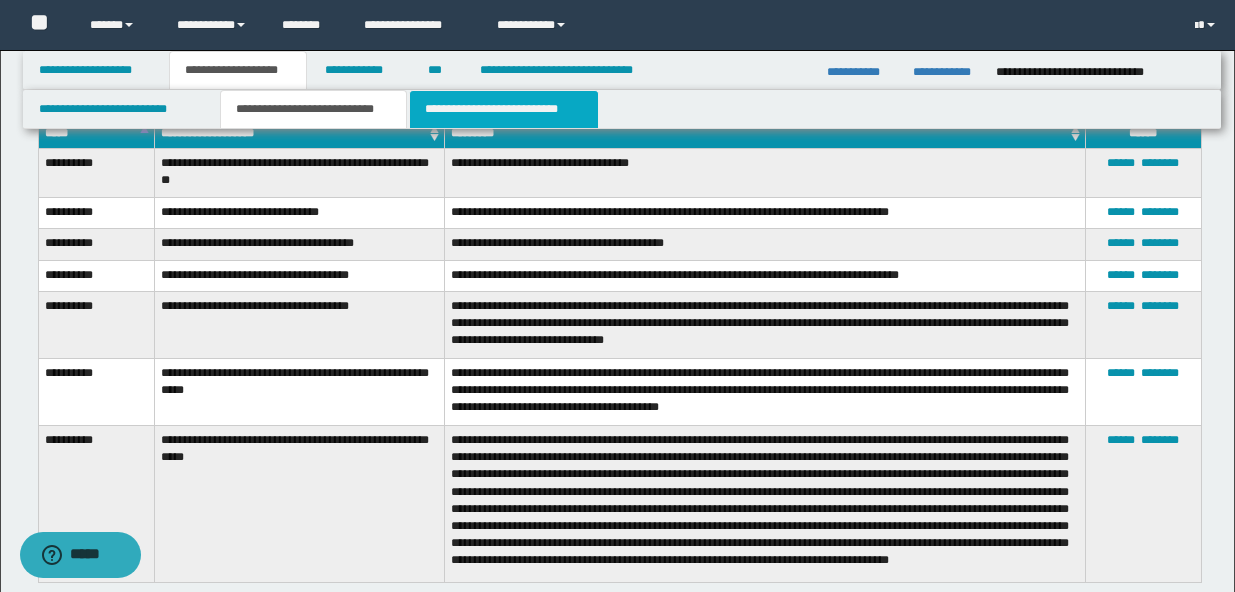 click on "**********" at bounding box center (504, 109) 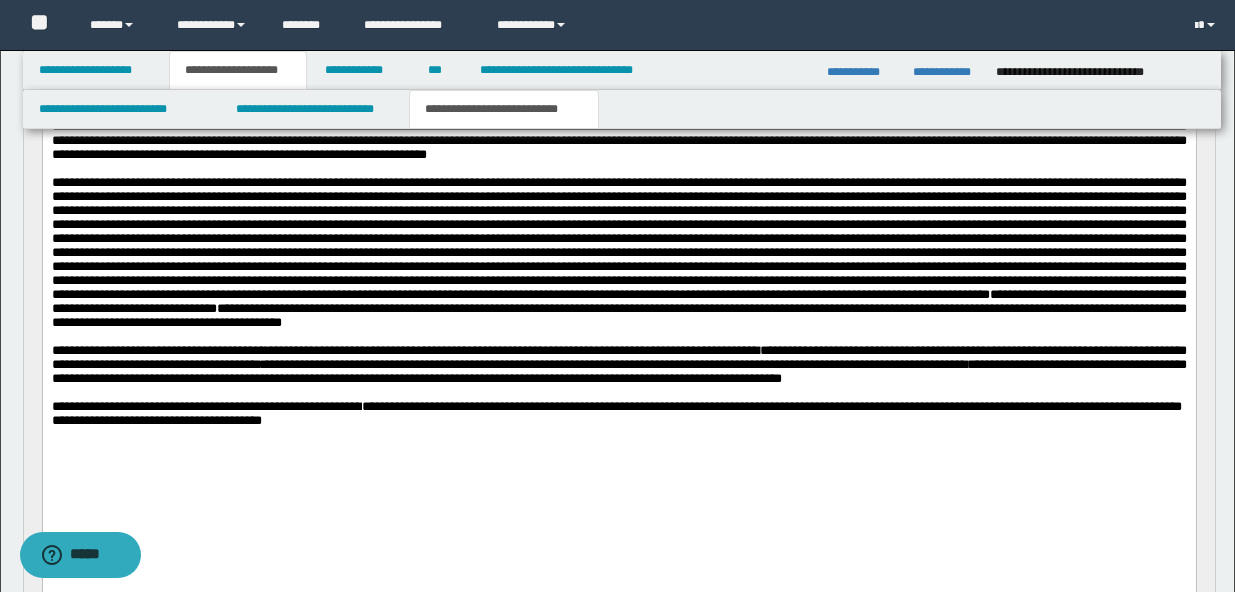 scroll, scrollTop: 301, scrollLeft: 0, axis: vertical 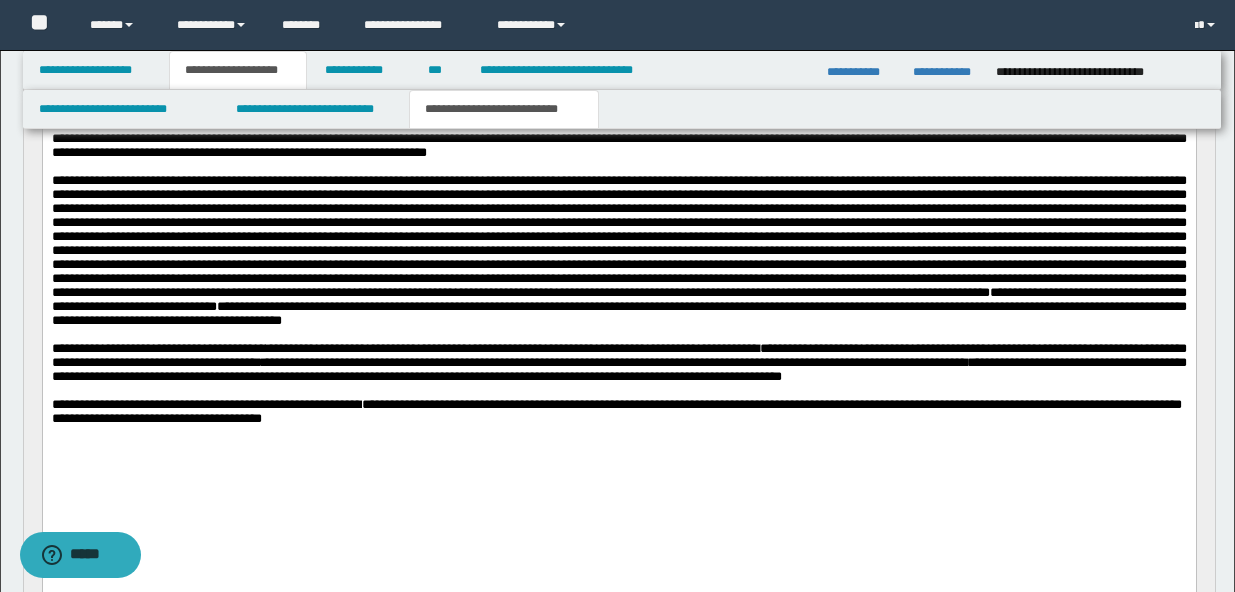 click at bounding box center (618, 236) 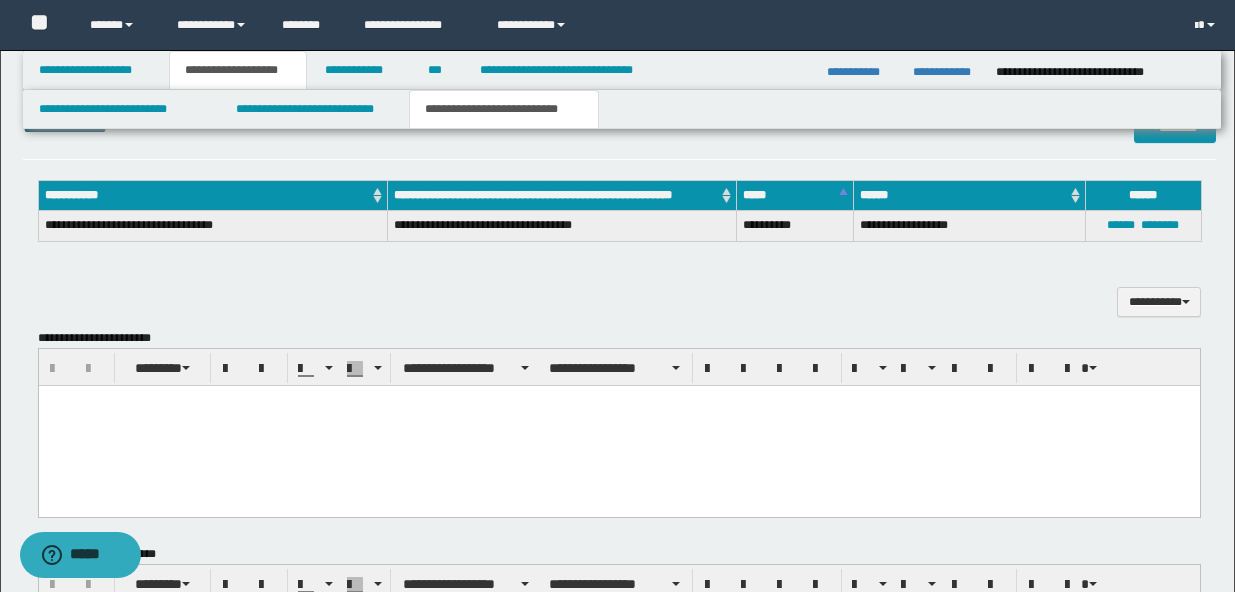 scroll, scrollTop: 879, scrollLeft: 0, axis: vertical 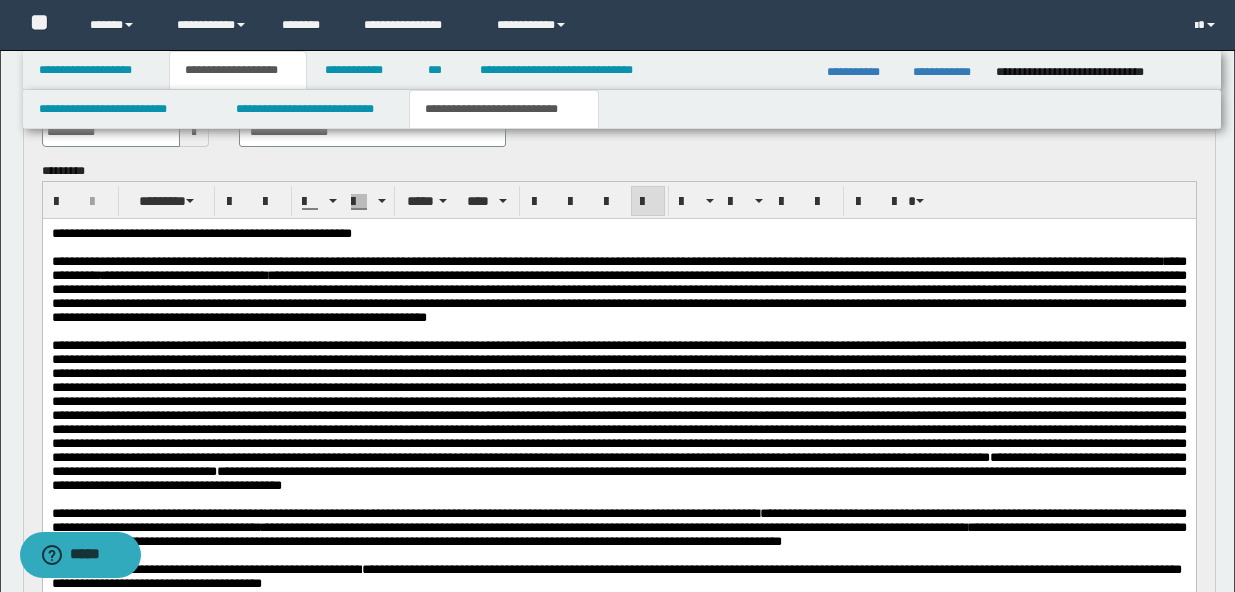 click at bounding box center (618, 401) 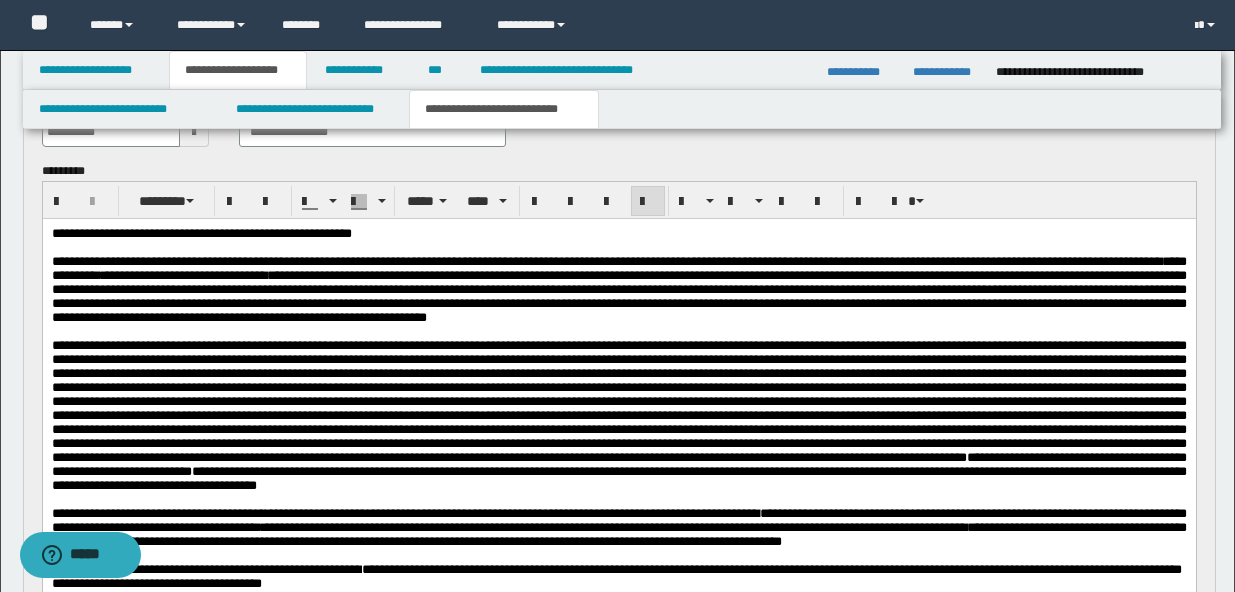 click at bounding box center (618, 401) 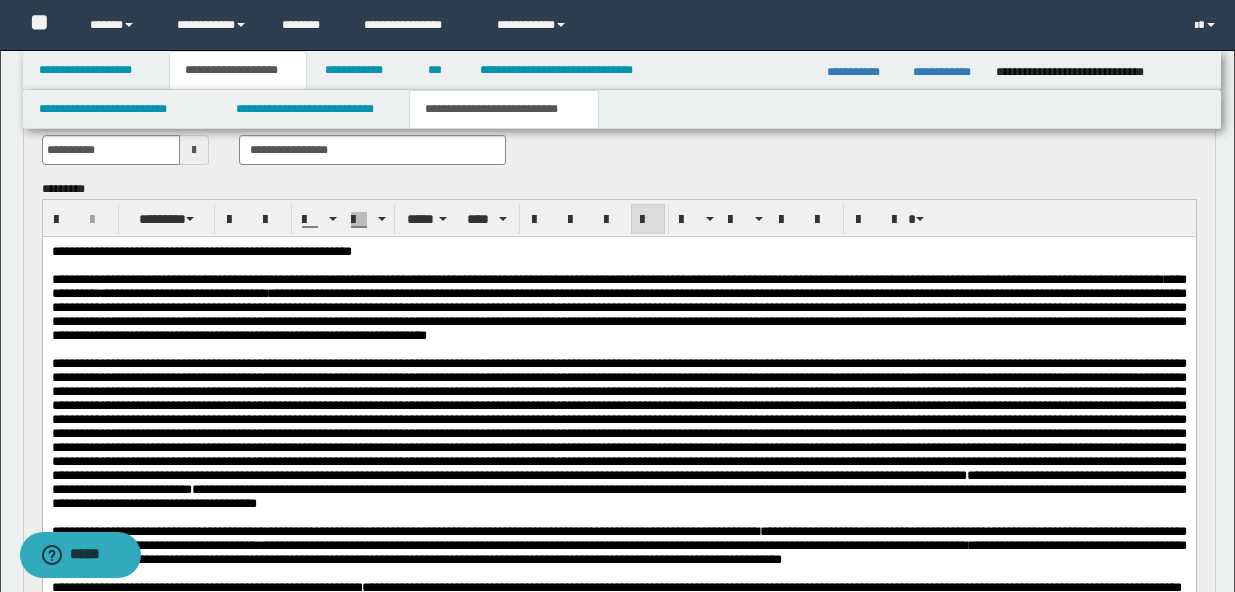 scroll, scrollTop: 0, scrollLeft: 0, axis: both 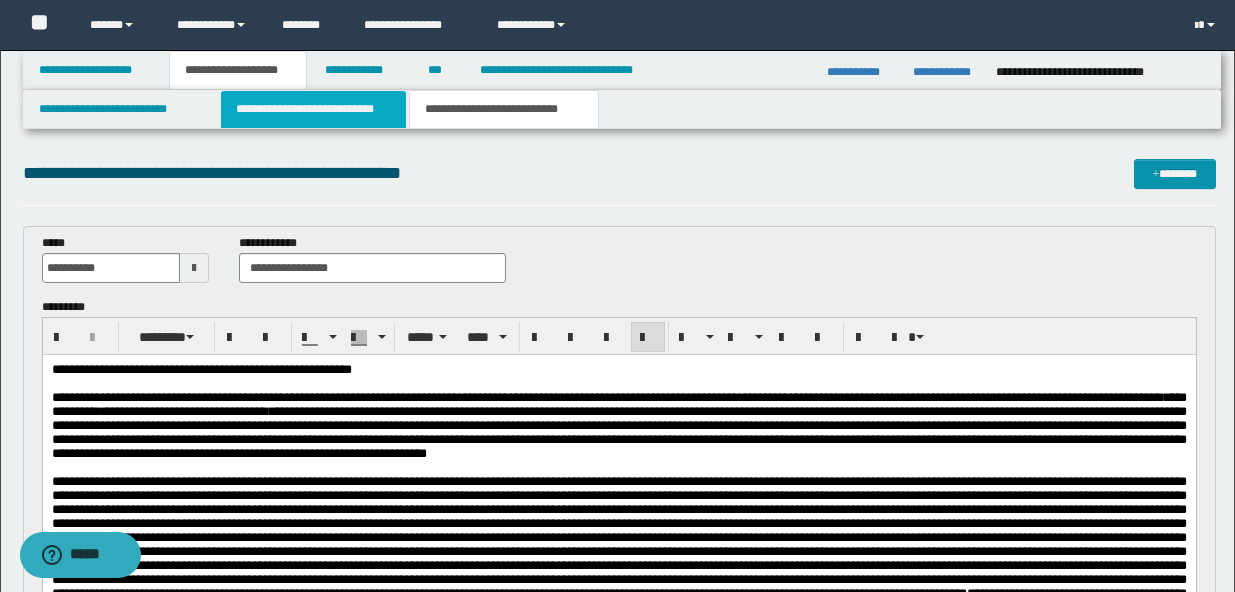 click on "**********" at bounding box center (314, 109) 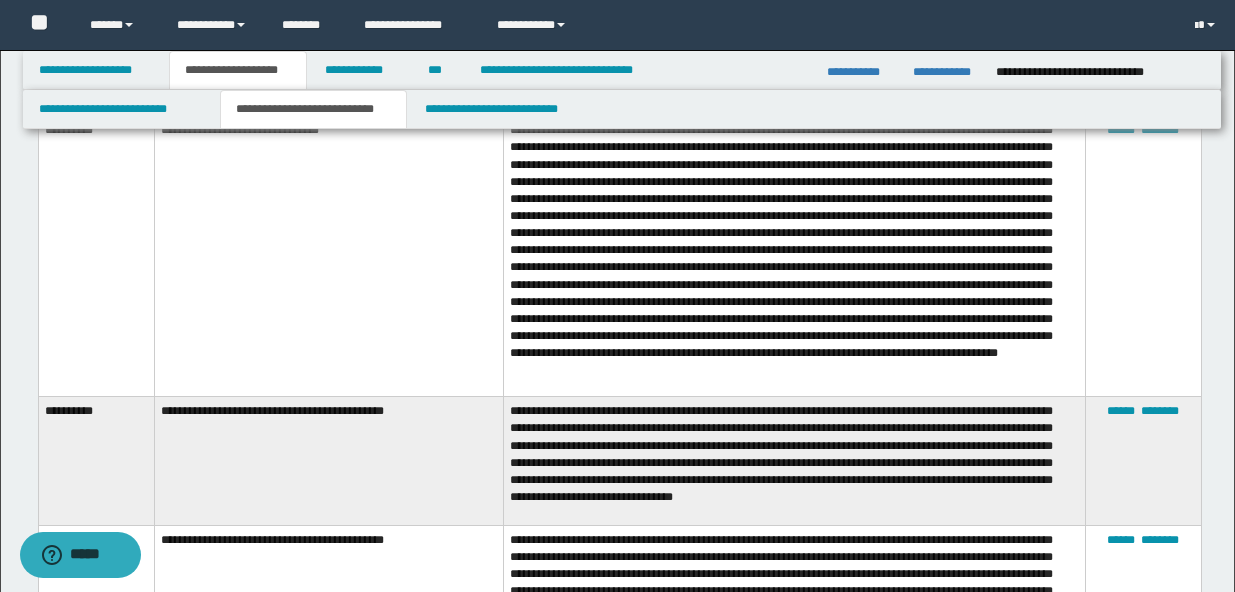 scroll, scrollTop: 409, scrollLeft: 0, axis: vertical 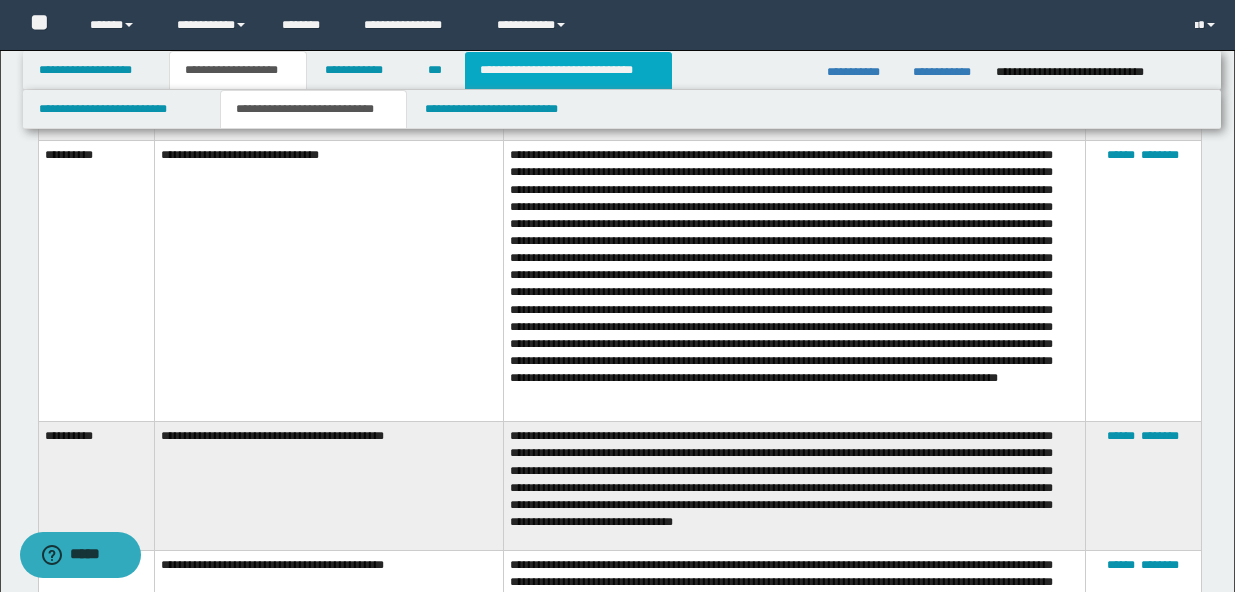 click on "**********" at bounding box center [568, 70] 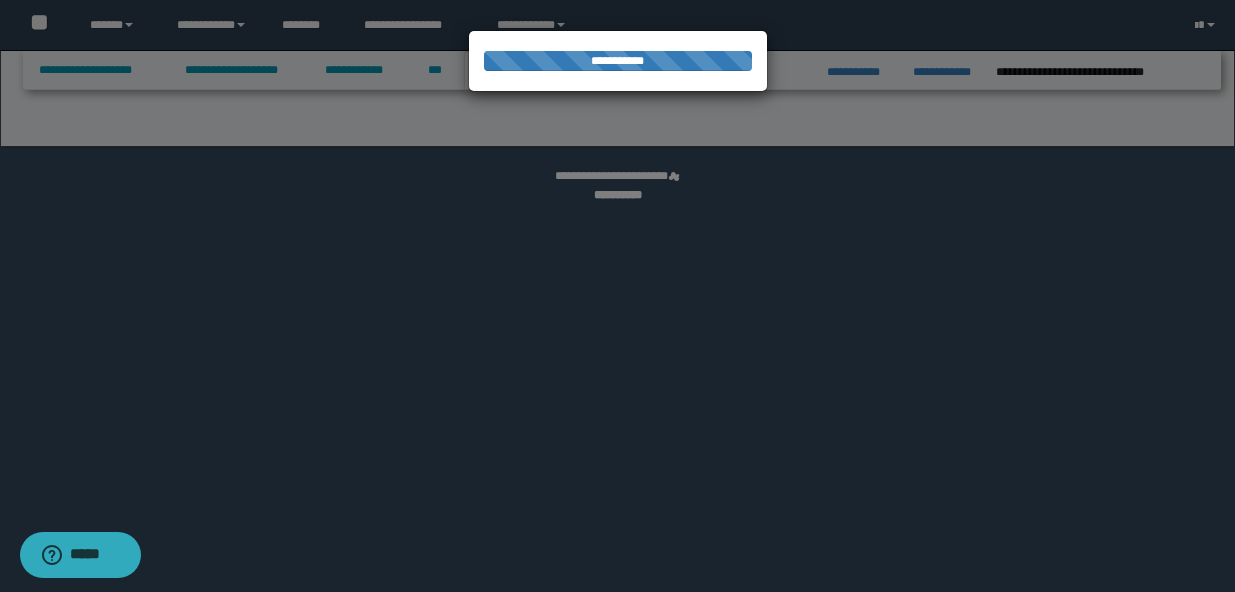 select on "*" 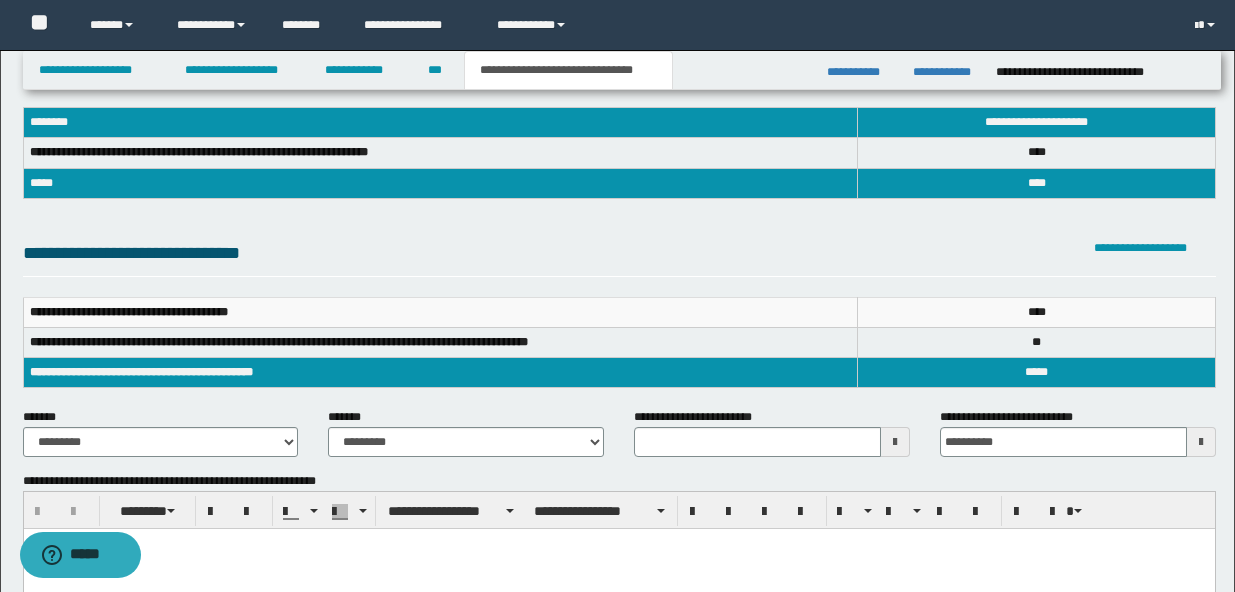 scroll, scrollTop: 0, scrollLeft: 0, axis: both 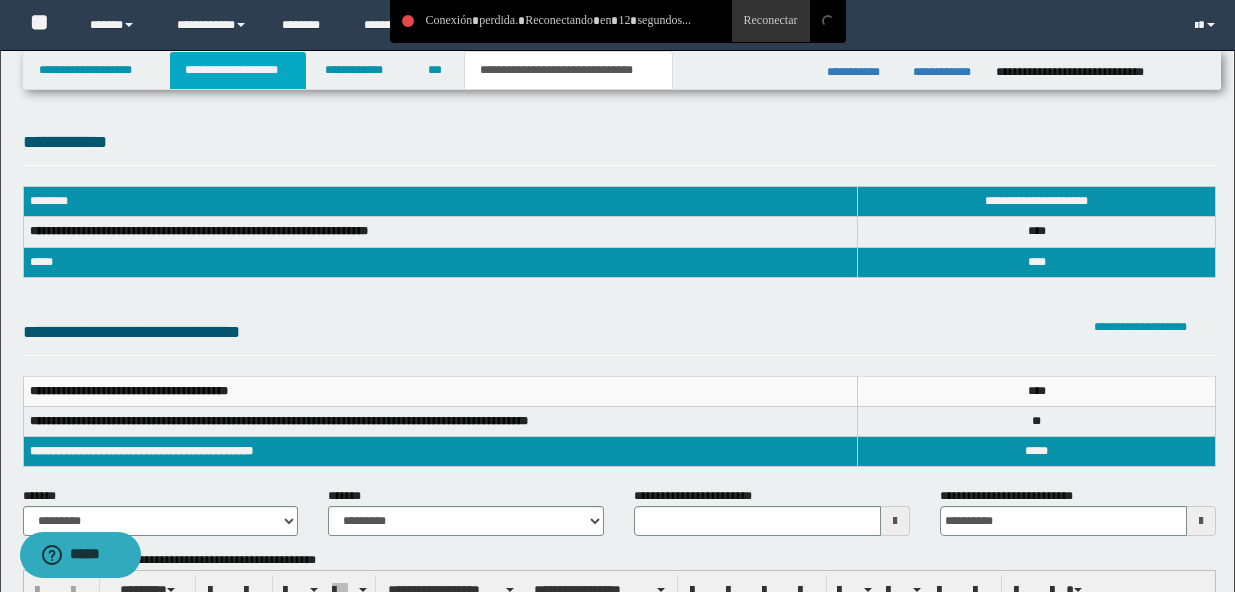 click on "**********" at bounding box center (238, 70) 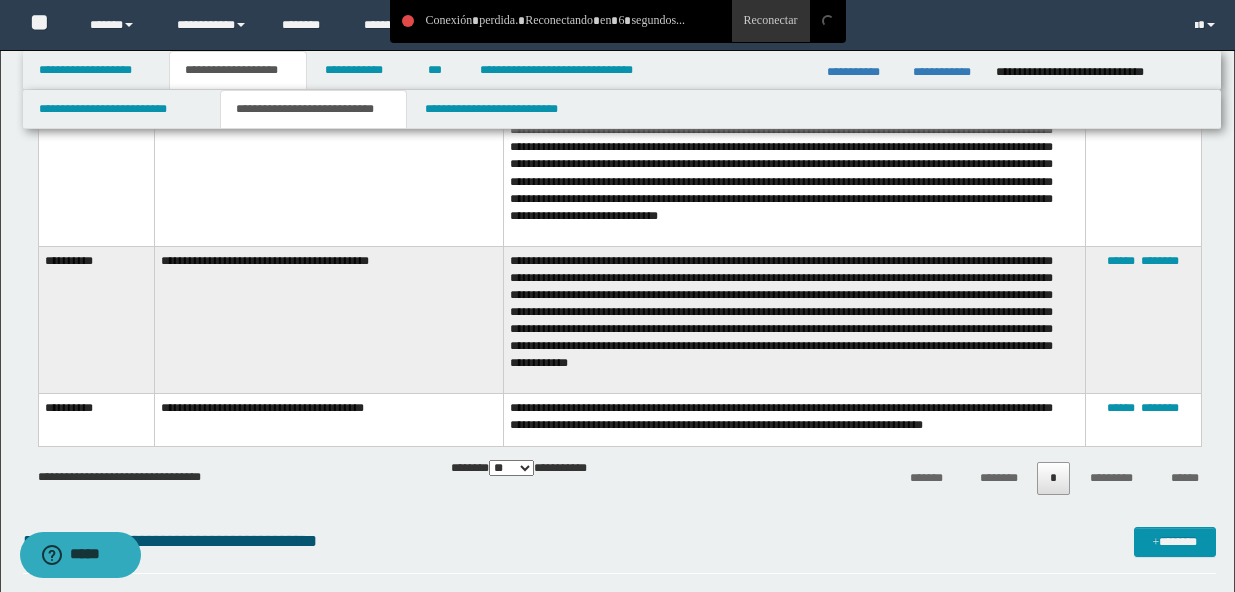 scroll, scrollTop: 1880, scrollLeft: 0, axis: vertical 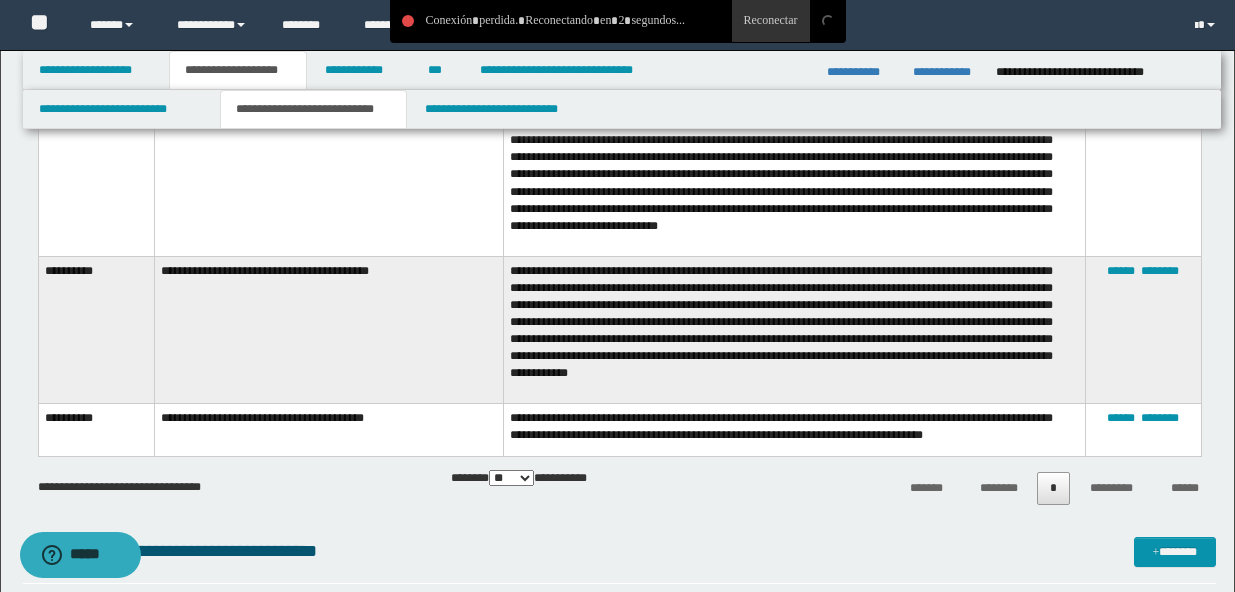 click on "**********" at bounding box center [795, 330] 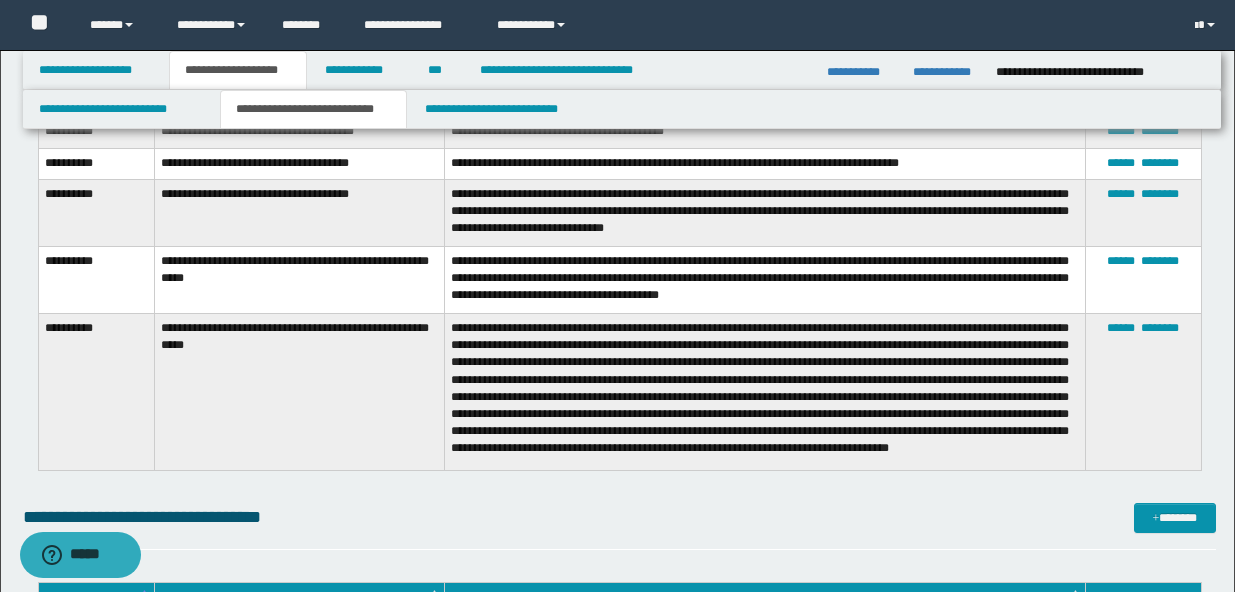 scroll, scrollTop: 2662, scrollLeft: 0, axis: vertical 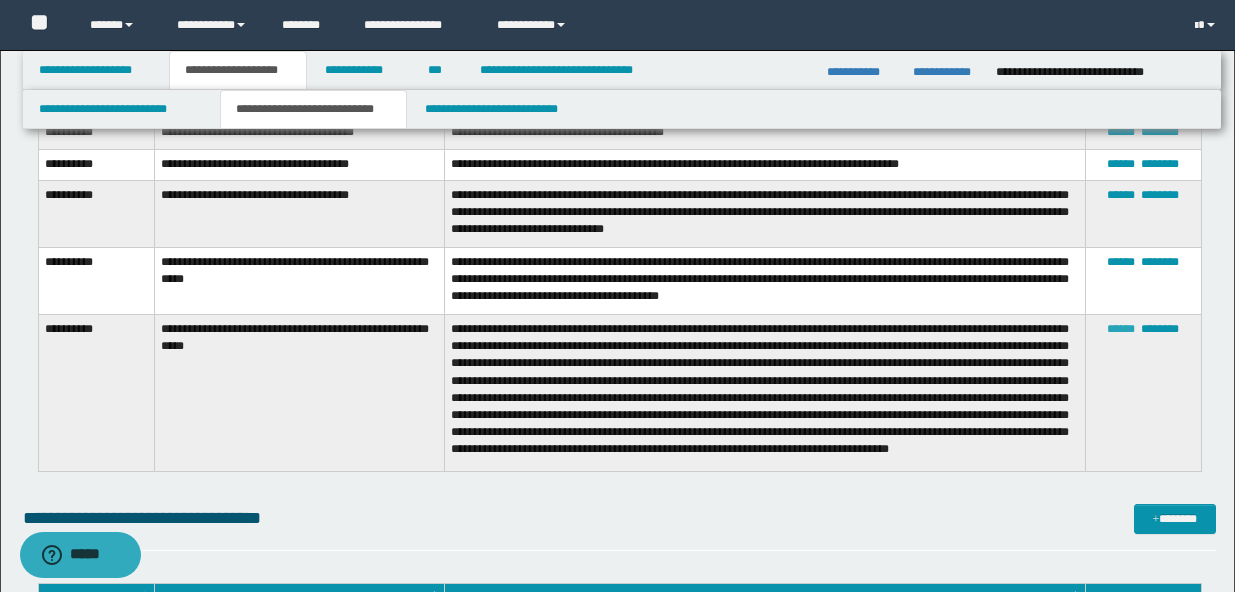 click on "******" at bounding box center [1121, 329] 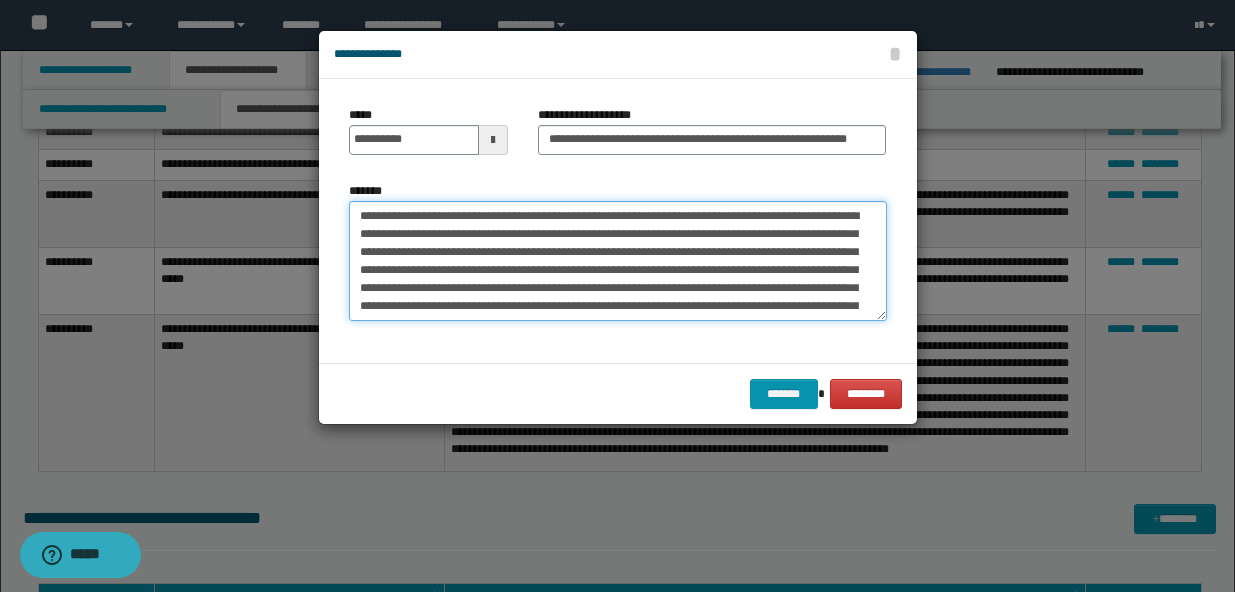 click on "**********" at bounding box center [618, 261] 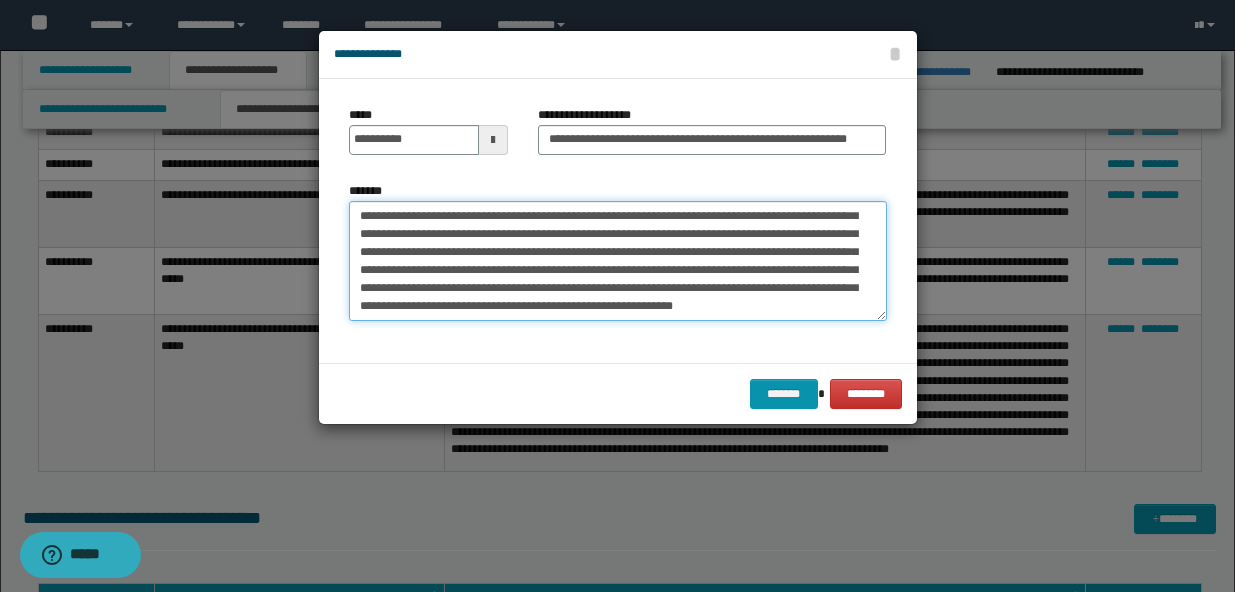 scroll, scrollTop: 83, scrollLeft: 0, axis: vertical 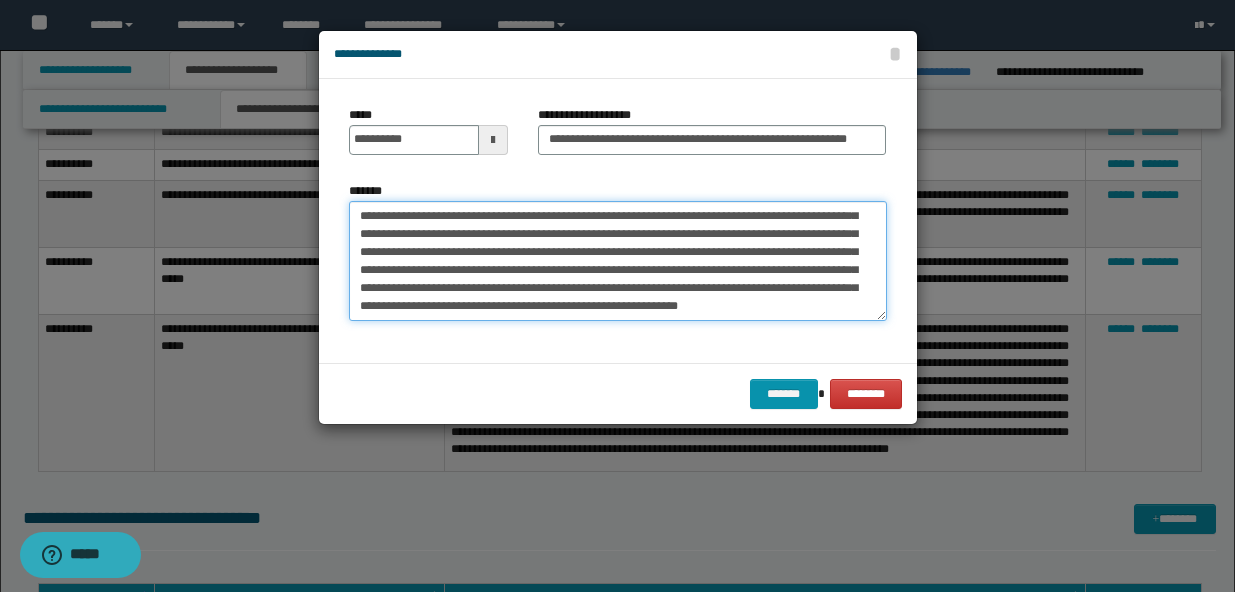 paste on "**********" 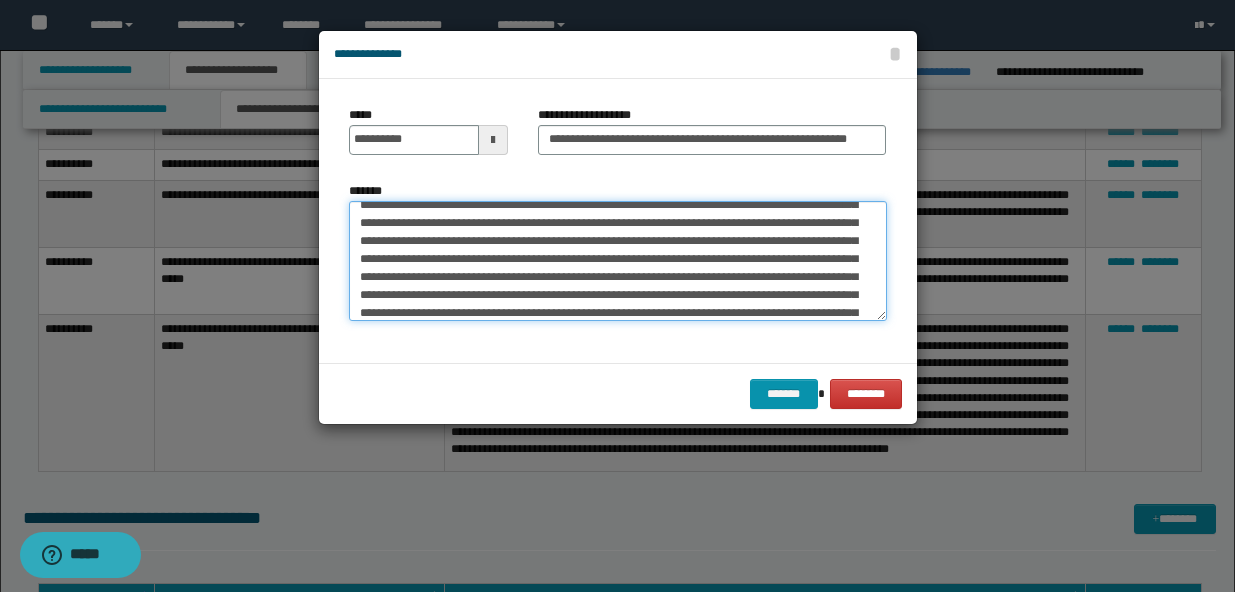 scroll, scrollTop: 137, scrollLeft: 0, axis: vertical 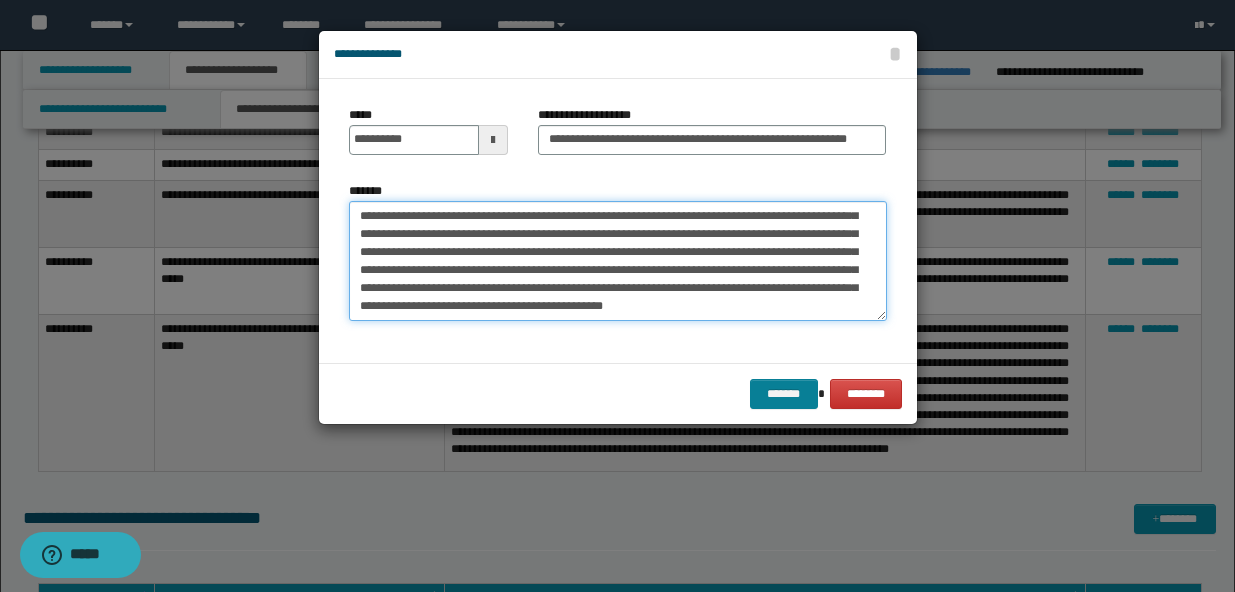 type on "**********" 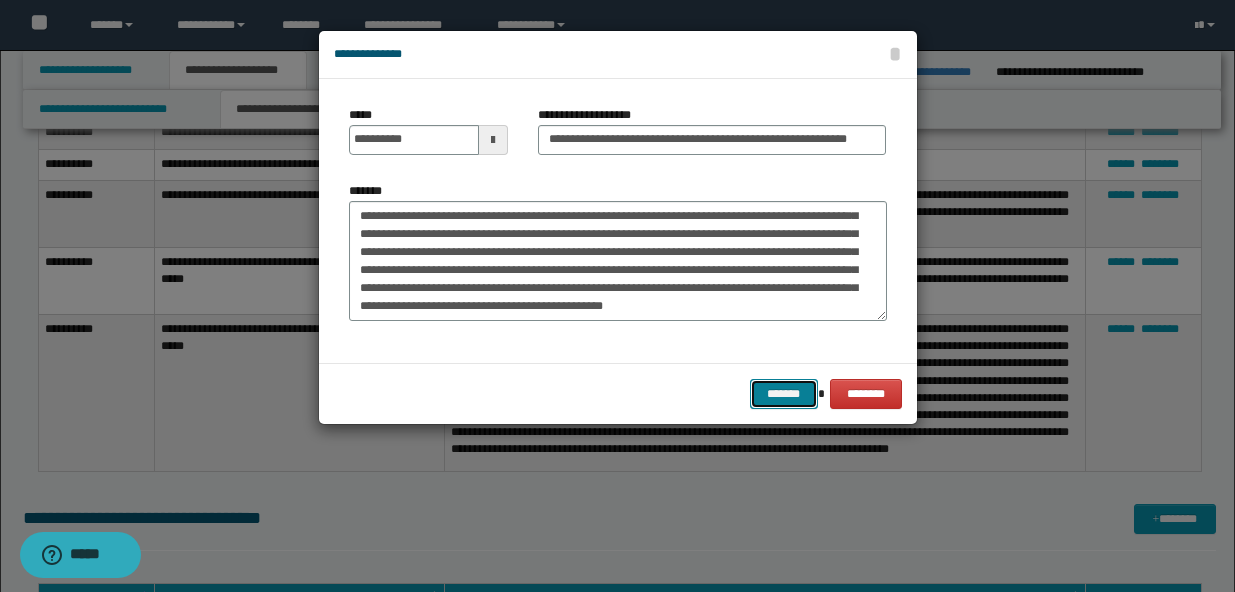 click on "*******" at bounding box center [784, 394] 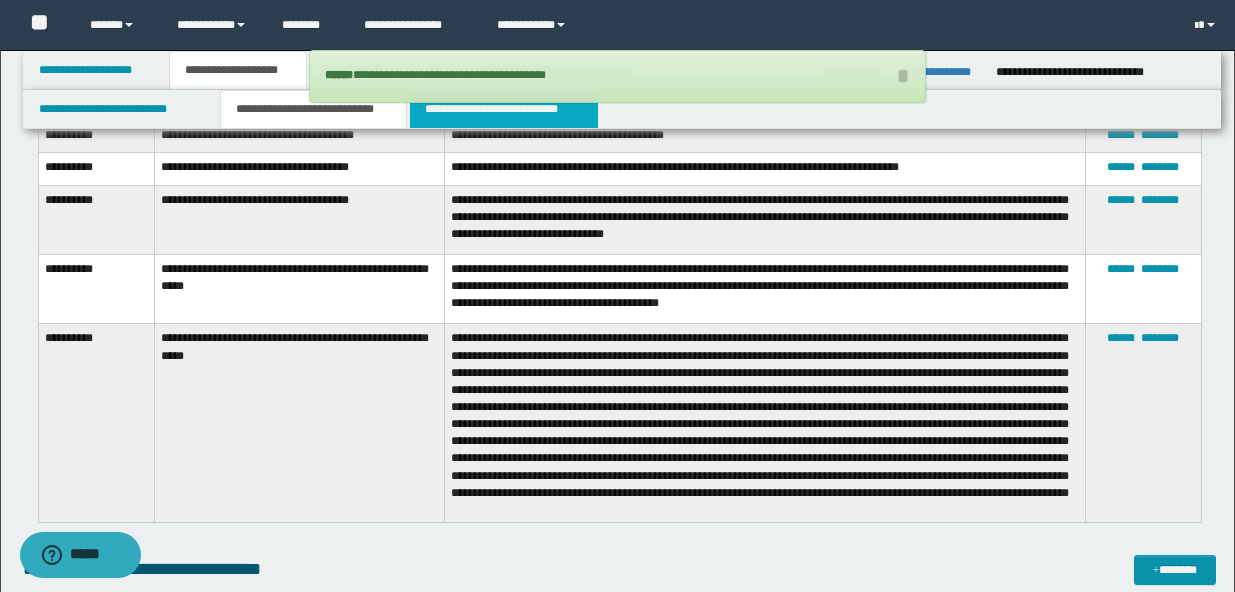 click on "**********" at bounding box center [504, 109] 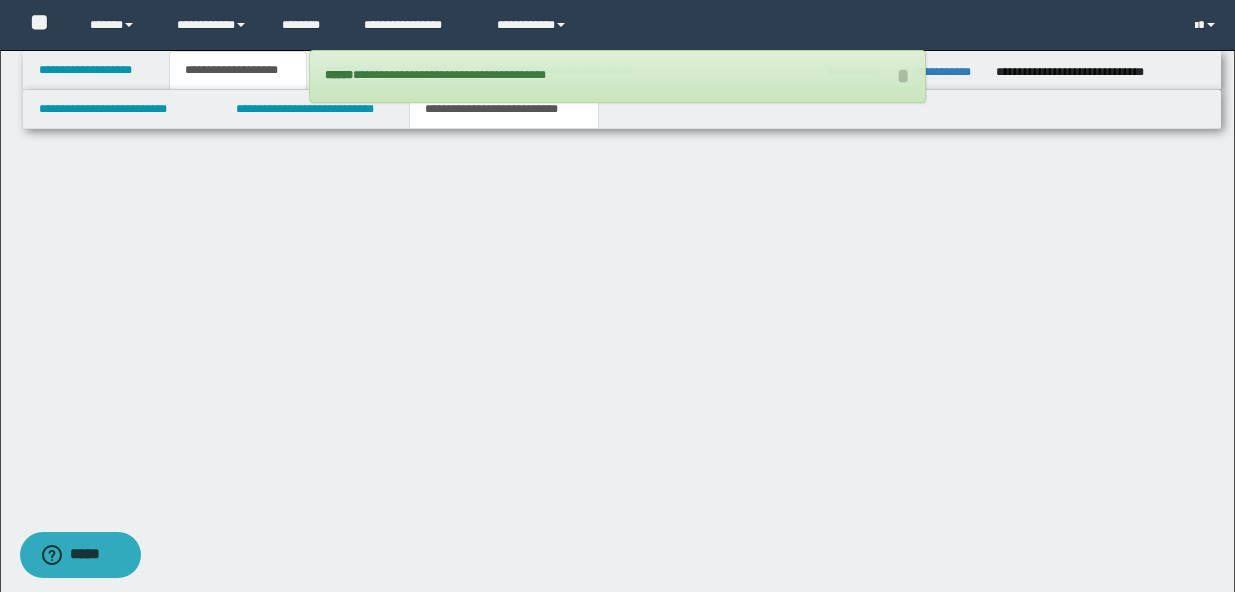 scroll, scrollTop: 1310, scrollLeft: 0, axis: vertical 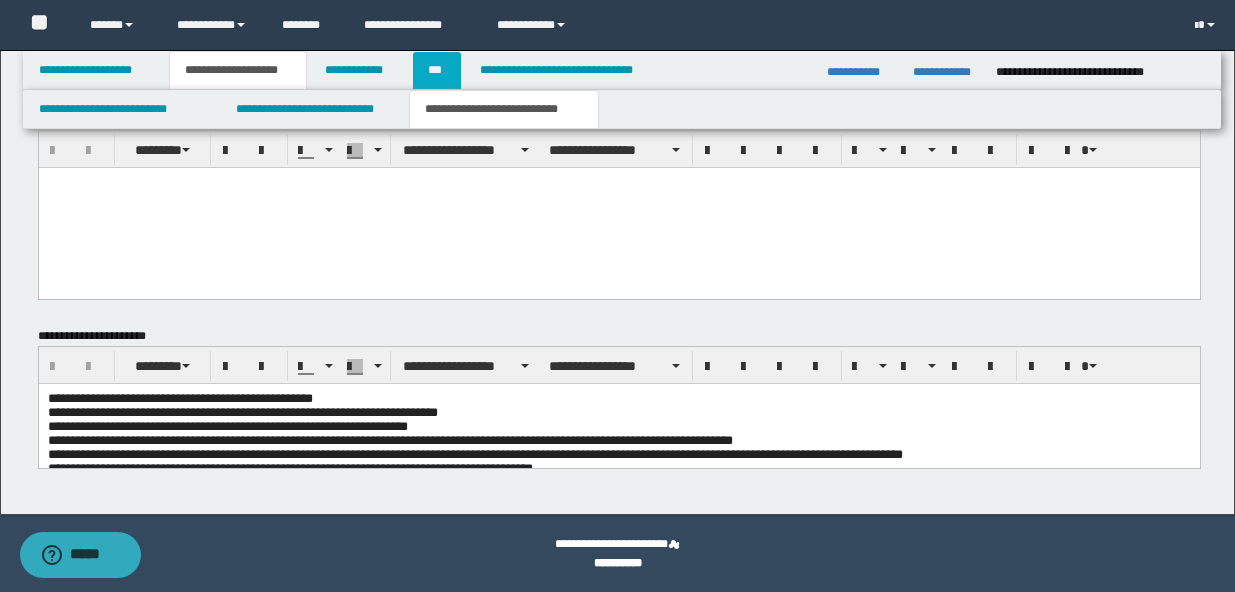 click on "***" at bounding box center [437, 70] 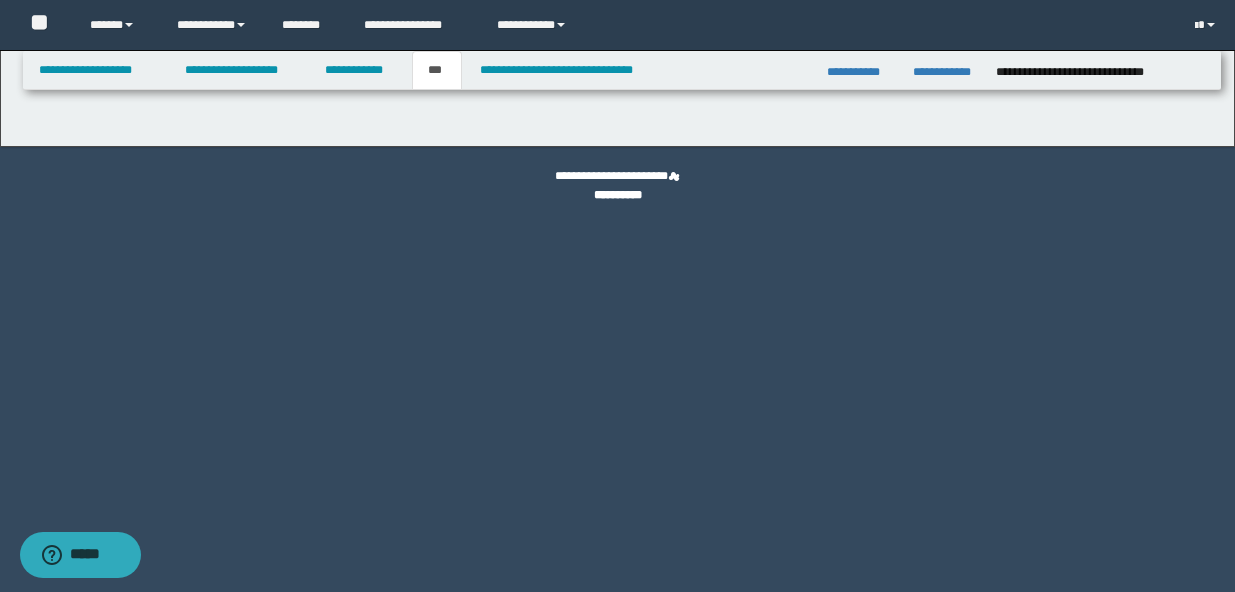 scroll, scrollTop: 0, scrollLeft: 0, axis: both 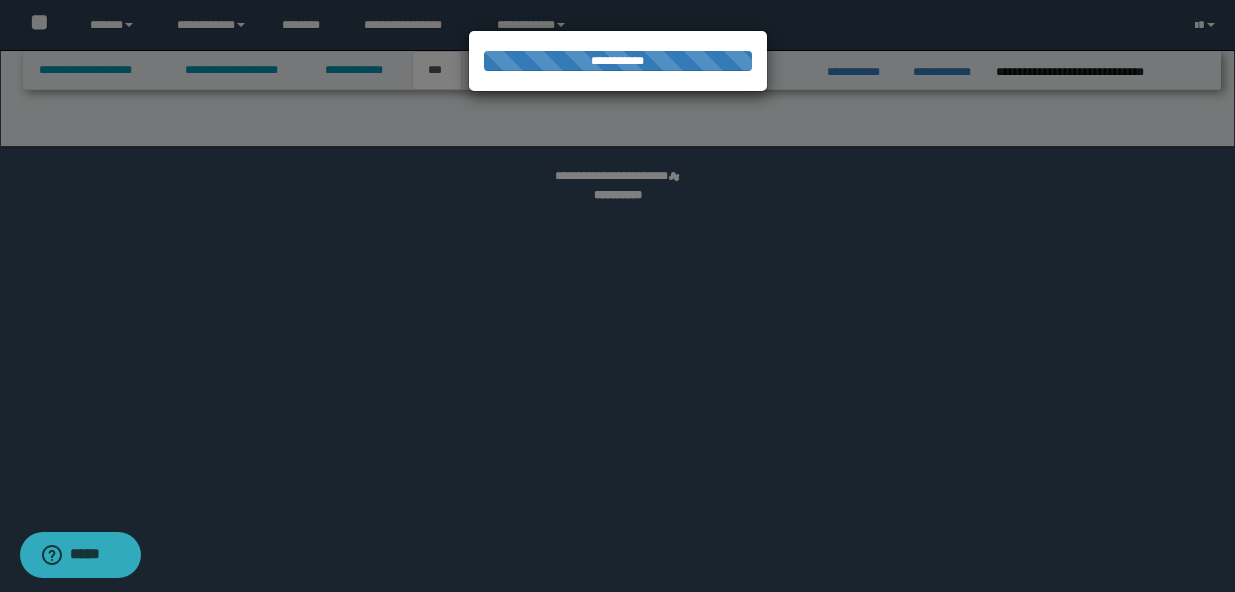 select on "*" 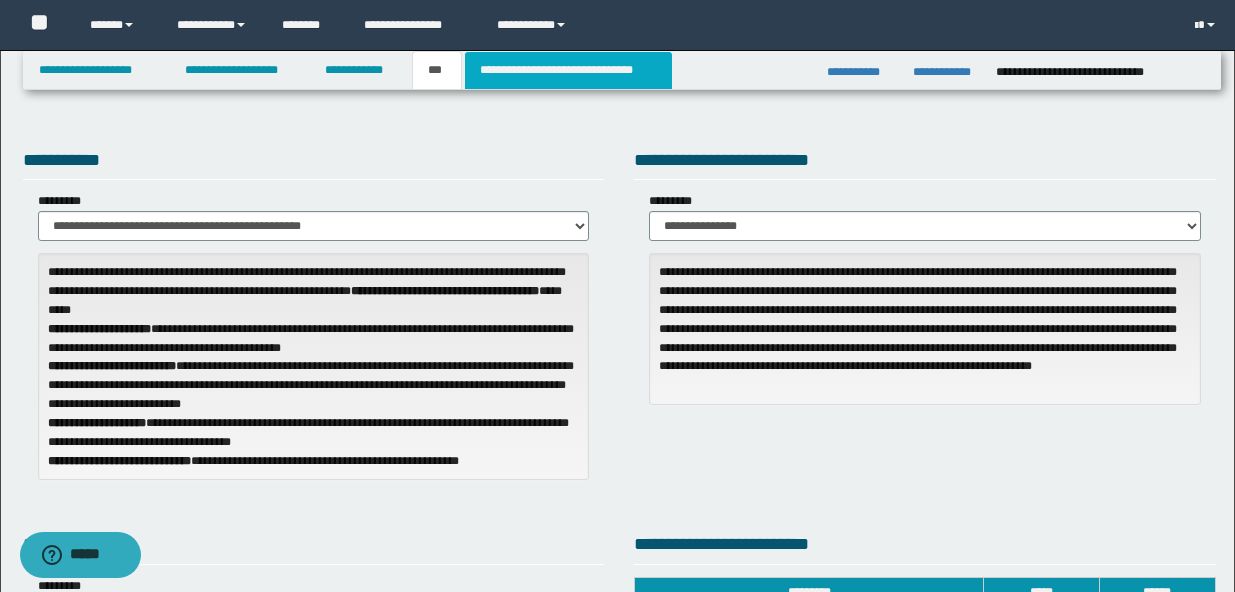 click on "**********" at bounding box center [568, 70] 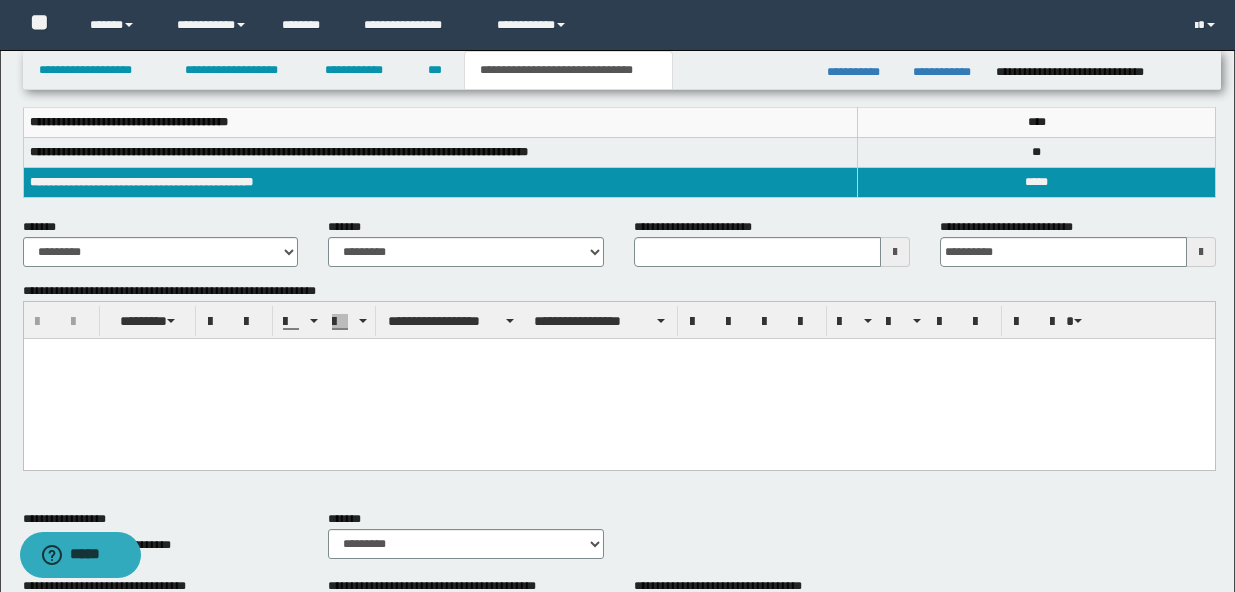 scroll, scrollTop: 281, scrollLeft: 0, axis: vertical 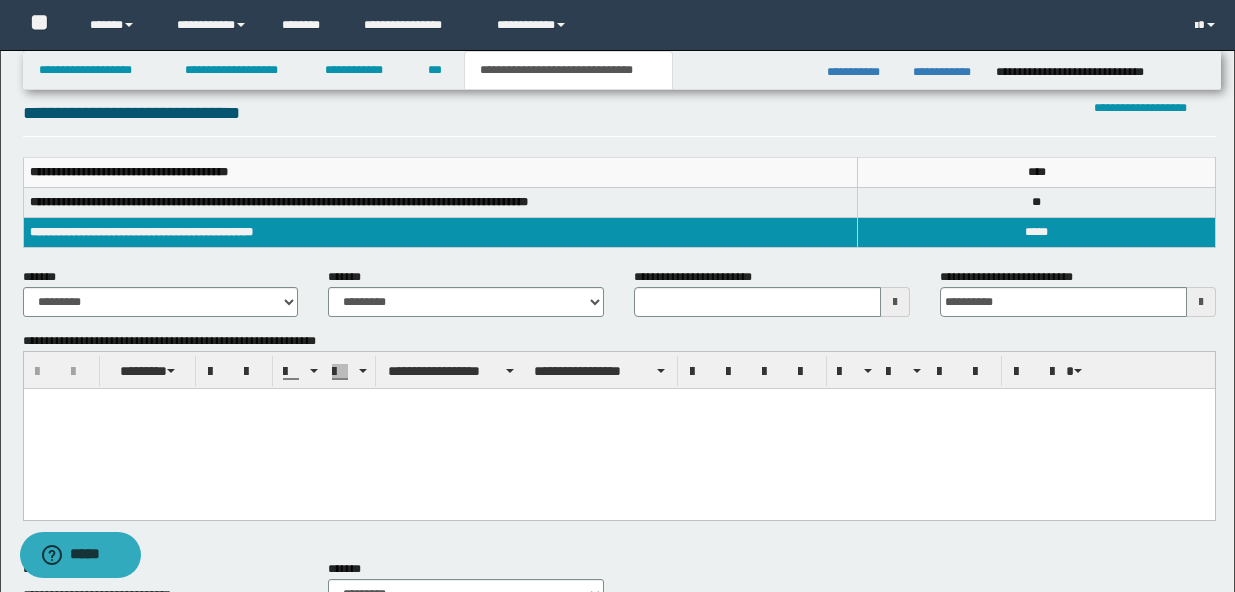 click at bounding box center [618, 429] 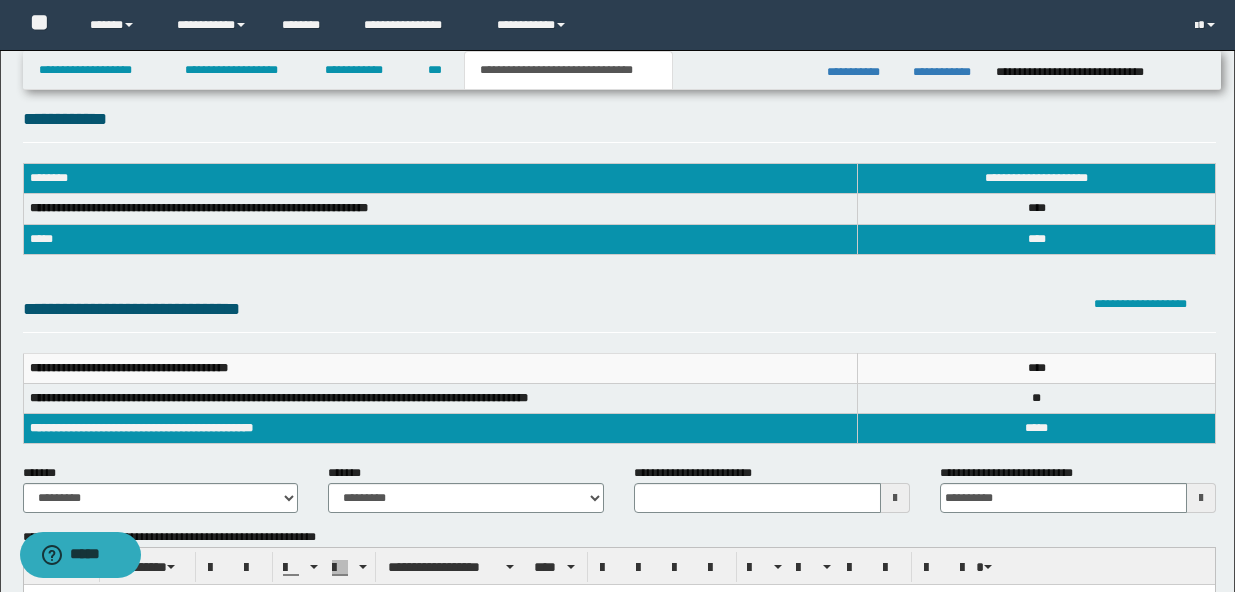 scroll, scrollTop: 0, scrollLeft: 0, axis: both 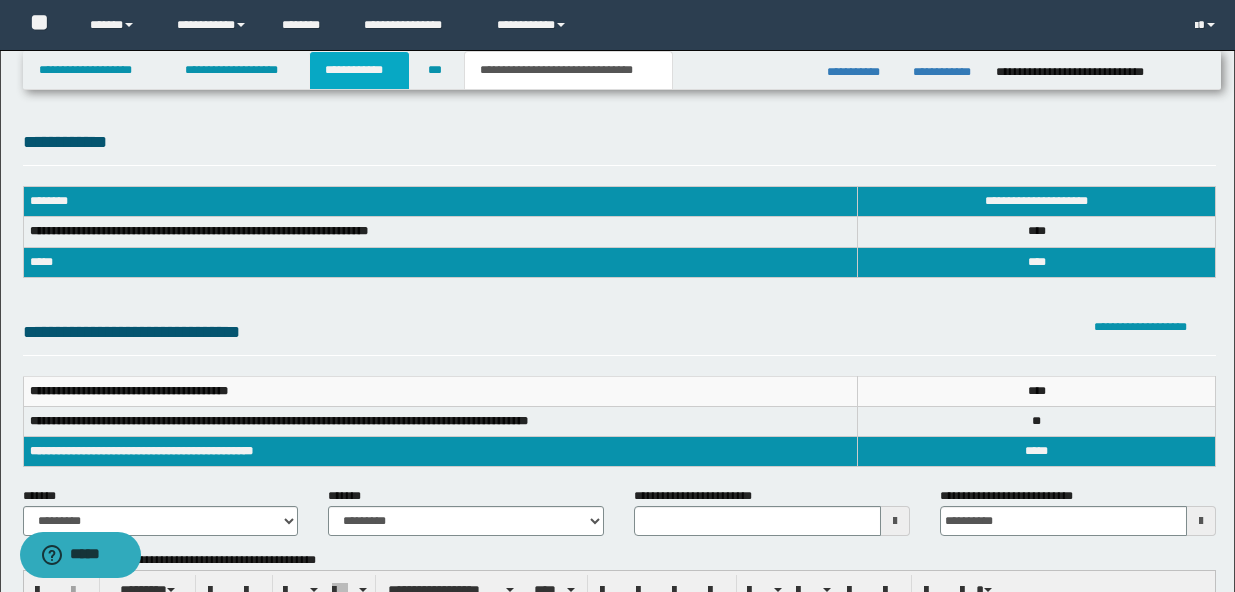 click on "**********" at bounding box center [359, 70] 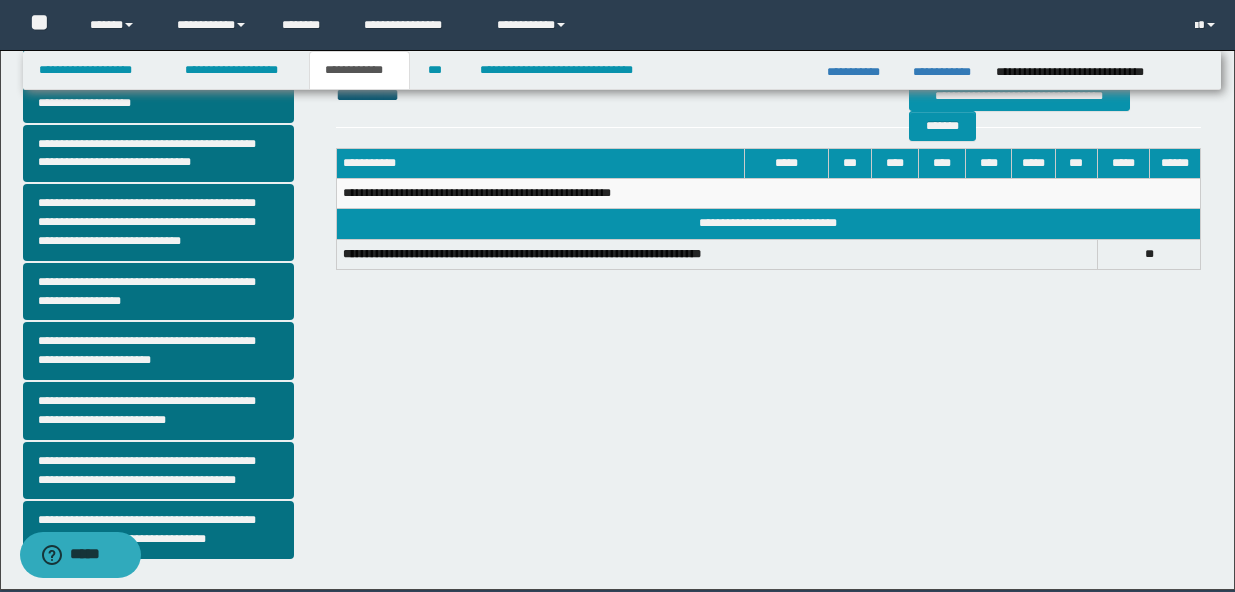 scroll, scrollTop: 556, scrollLeft: 0, axis: vertical 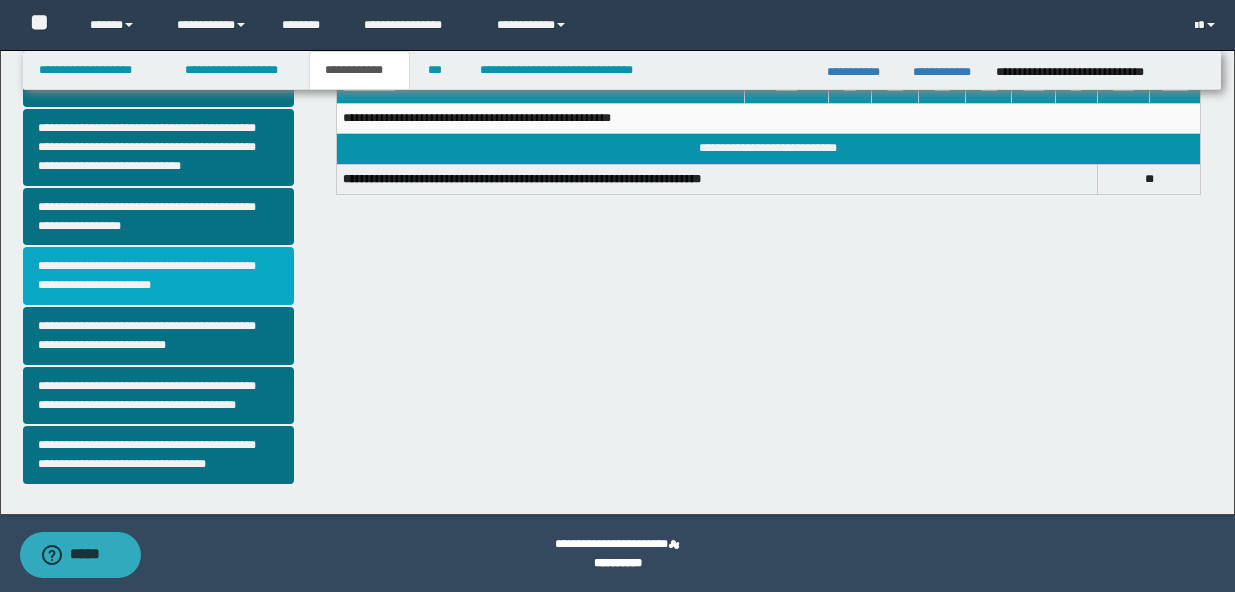 click on "**********" at bounding box center [158, 276] 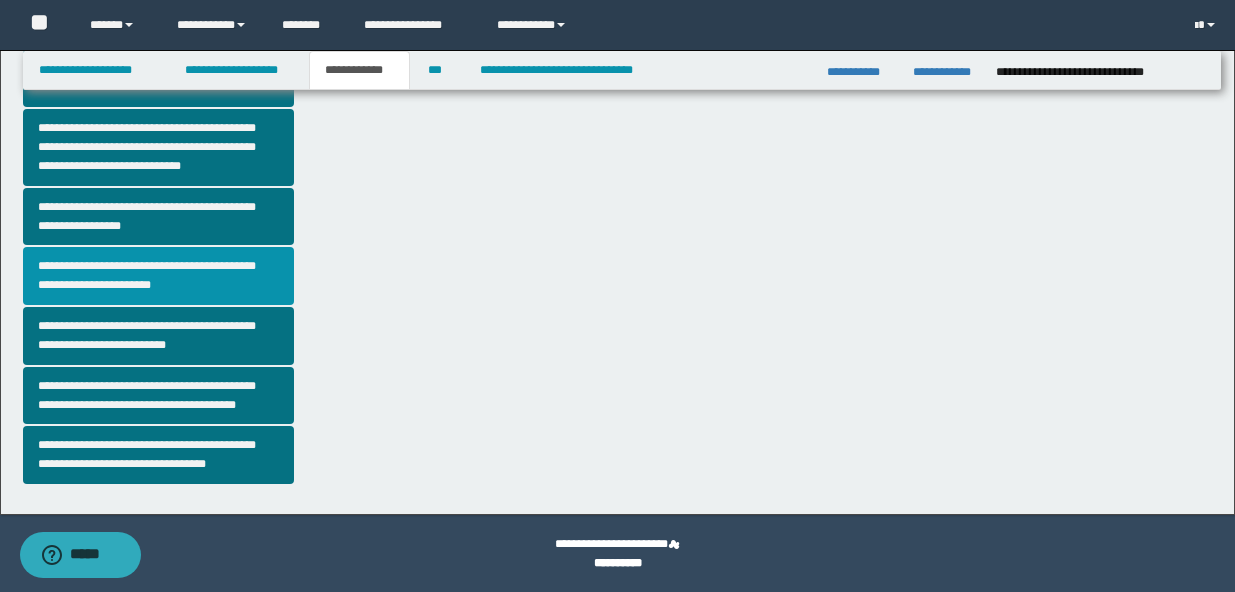 scroll, scrollTop: 0, scrollLeft: 0, axis: both 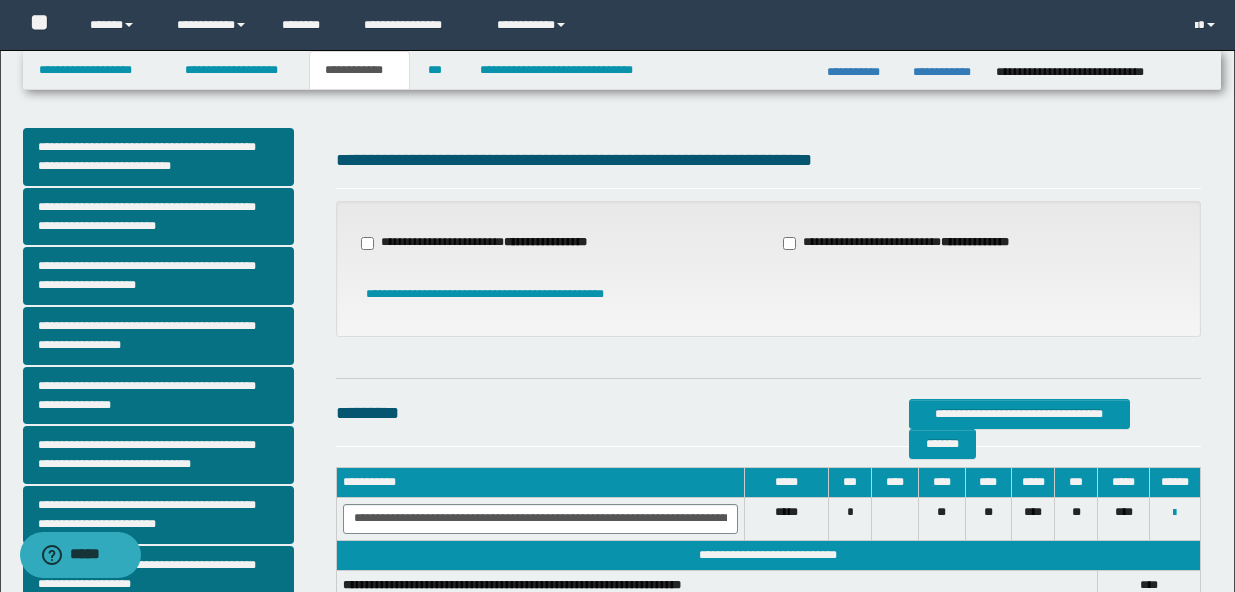 click on "**********" at bounding box center [918, 243] 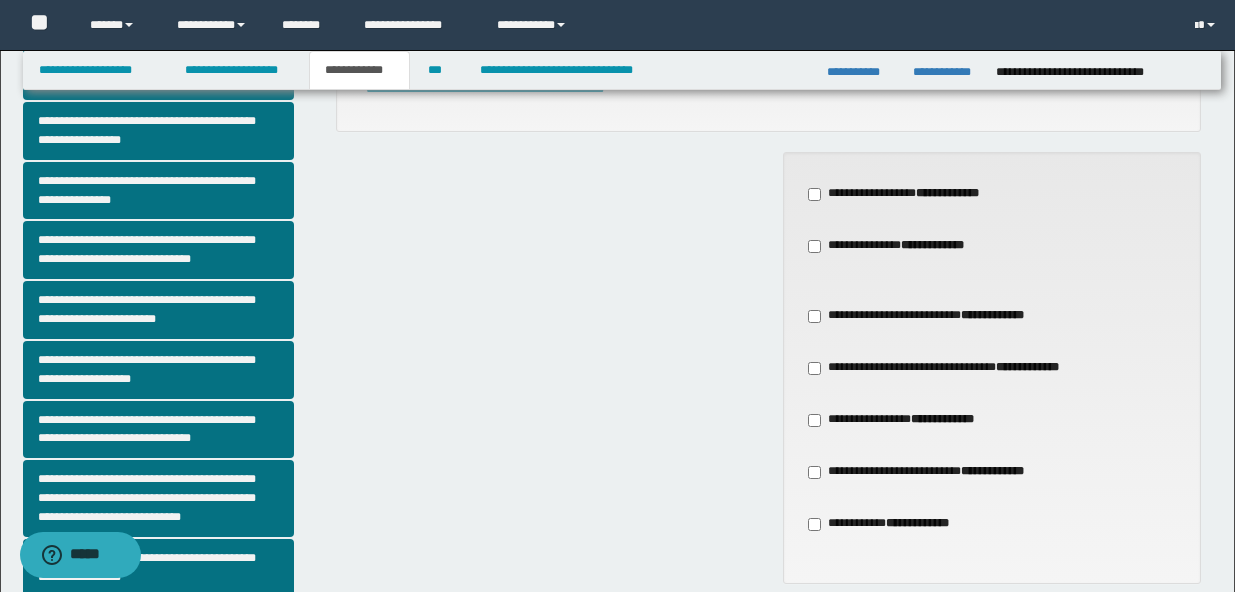 scroll, scrollTop: 212, scrollLeft: 0, axis: vertical 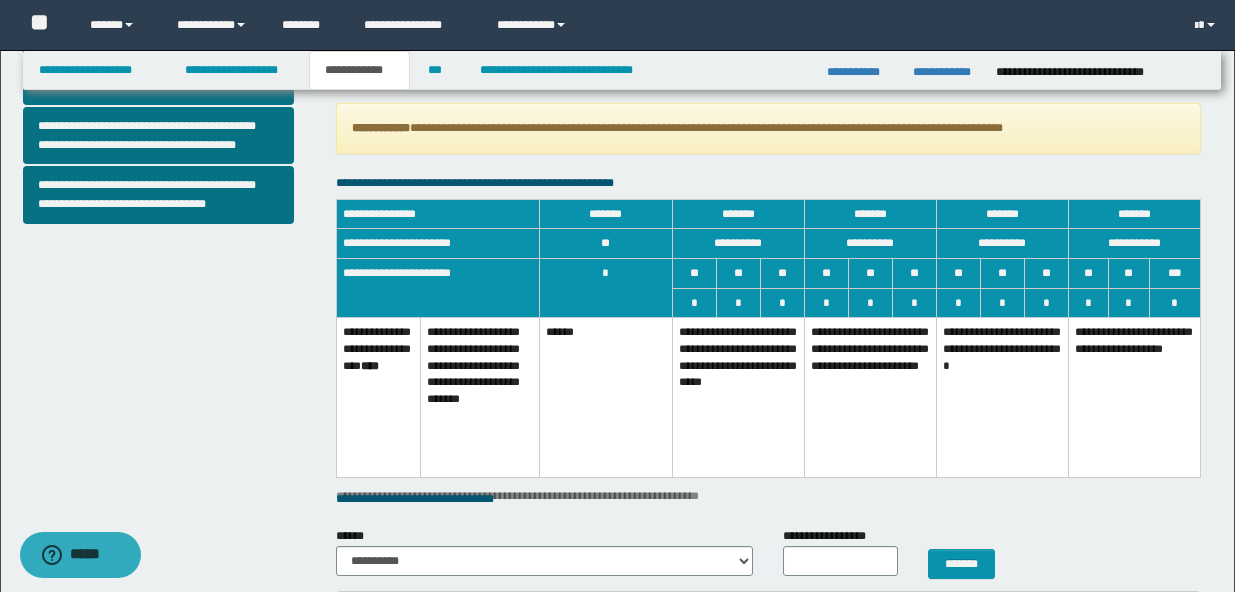 click on "******" at bounding box center (606, 398) 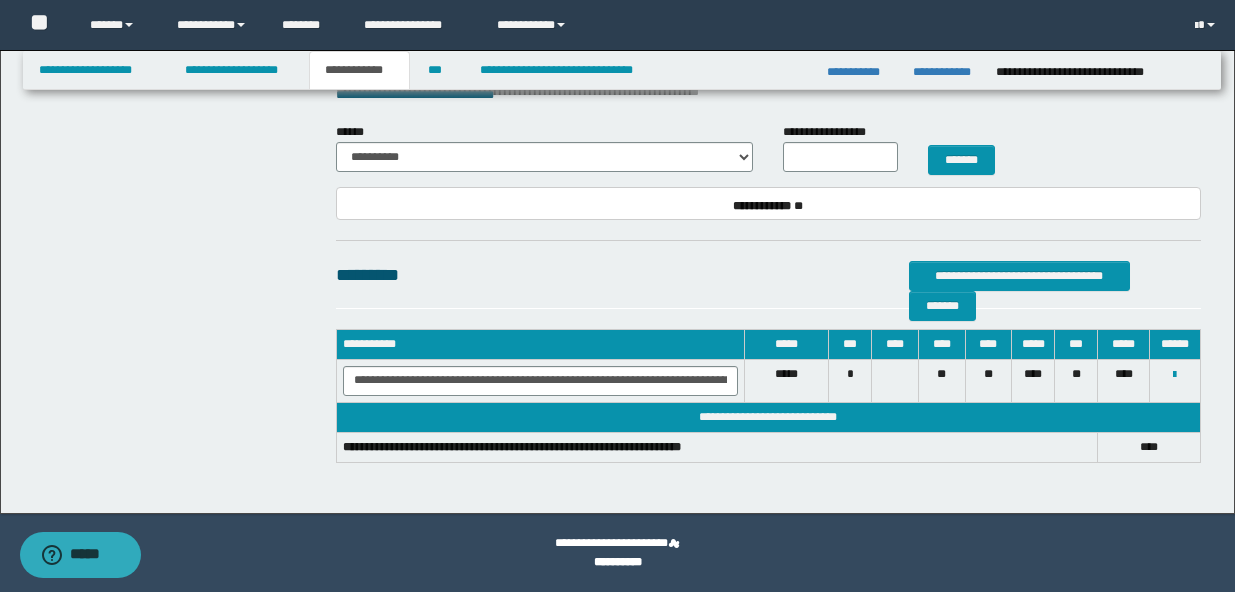 scroll, scrollTop: 1215, scrollLeft: 0, axis: vertical 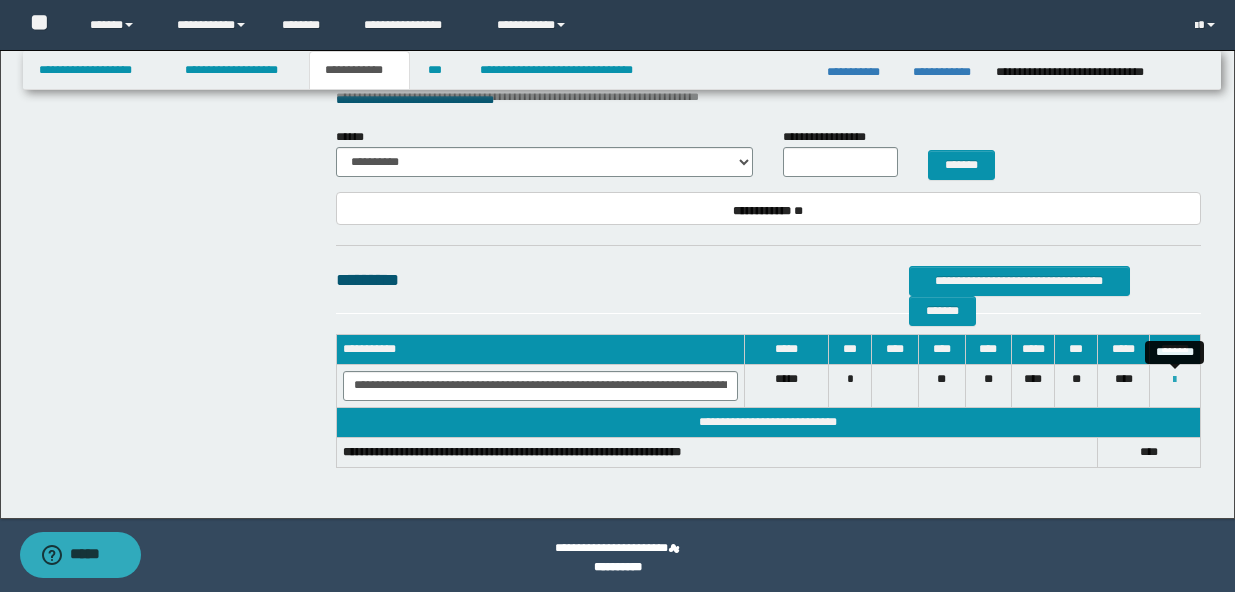 click at bounding box center (1174, 380) 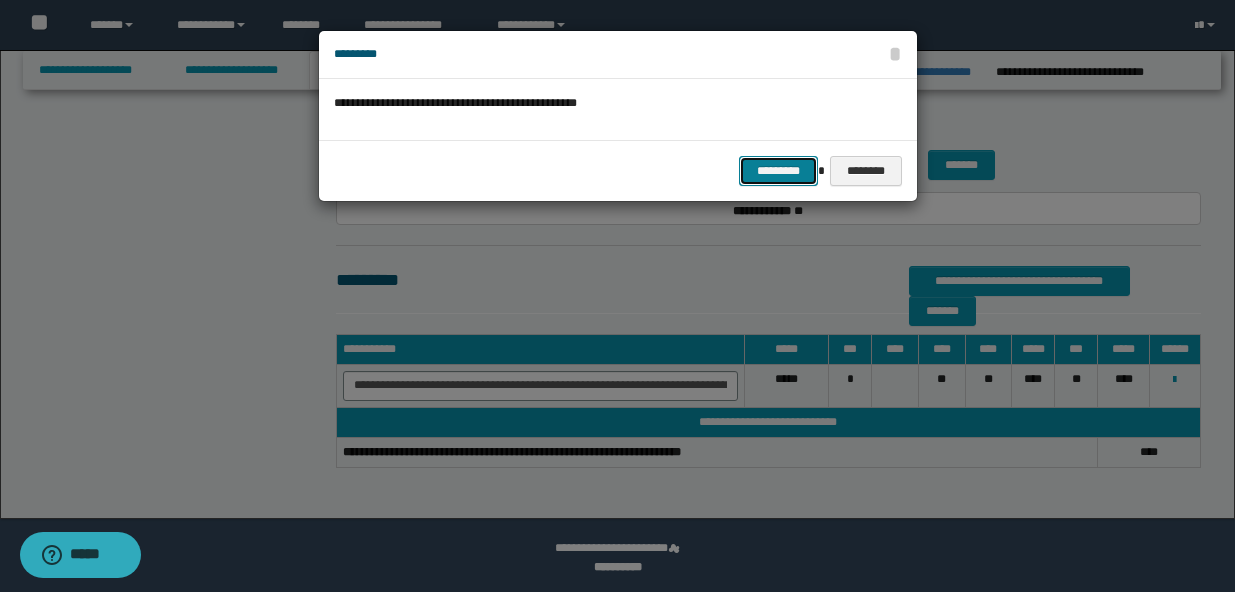 click on "*********" at bounding box center [778, 171] 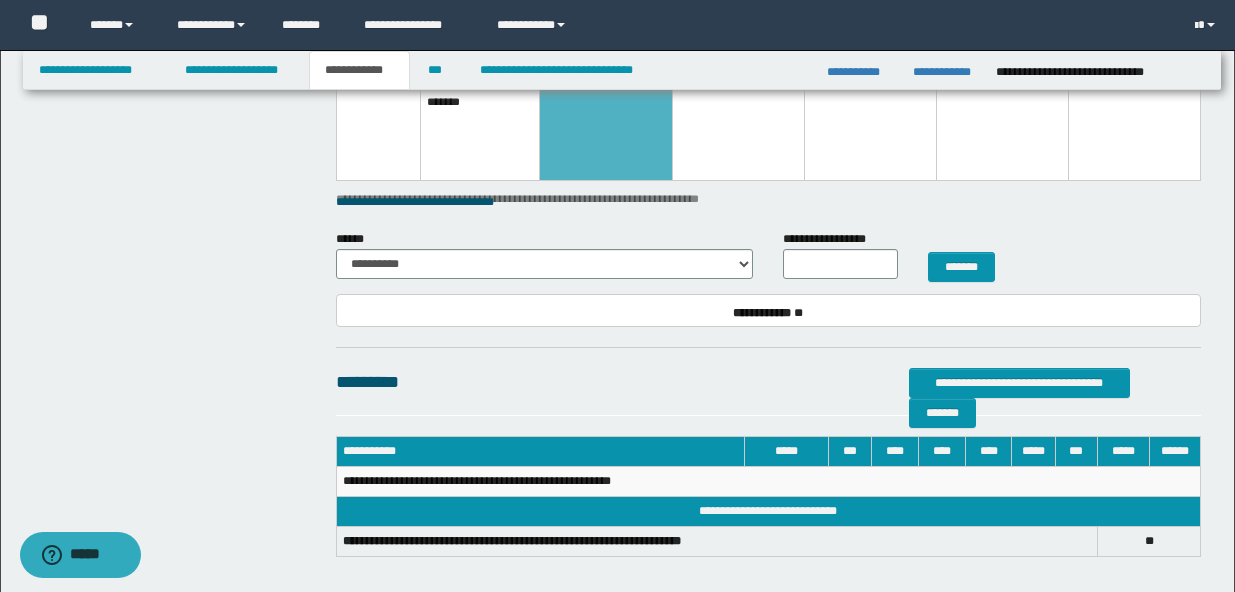 scroll, scrollTop: 1001, scrollLeft: 0, axis: vertical 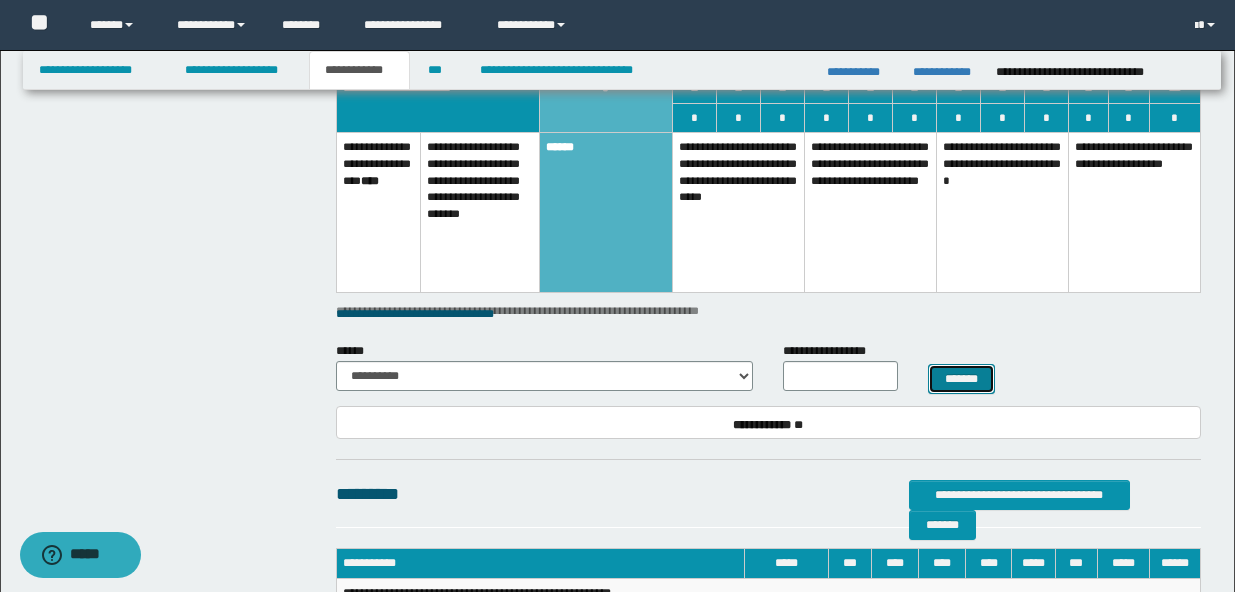 click on "*******" at bounding box center [962, 379] 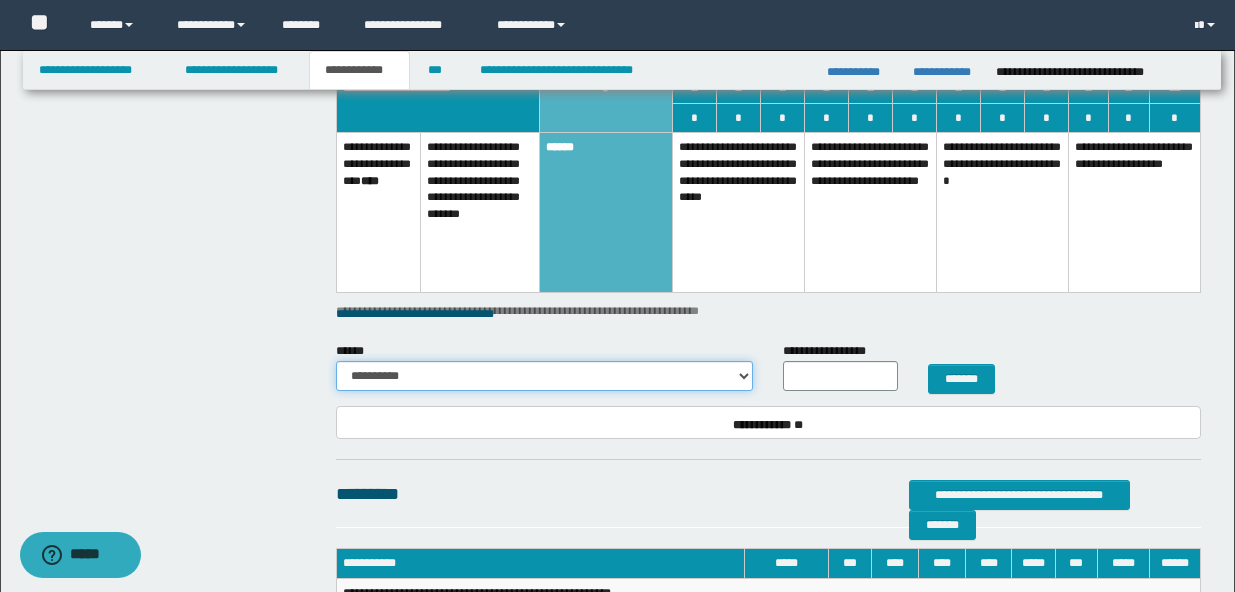 click on "**********" at bounding box center [545, 376] 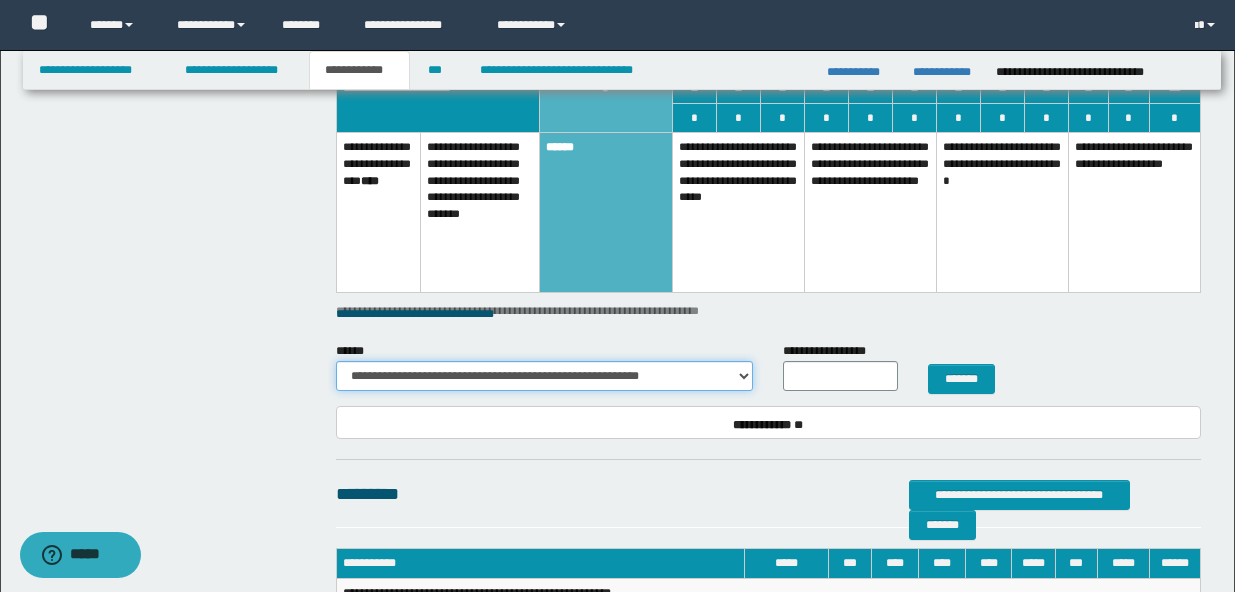 type on "**" 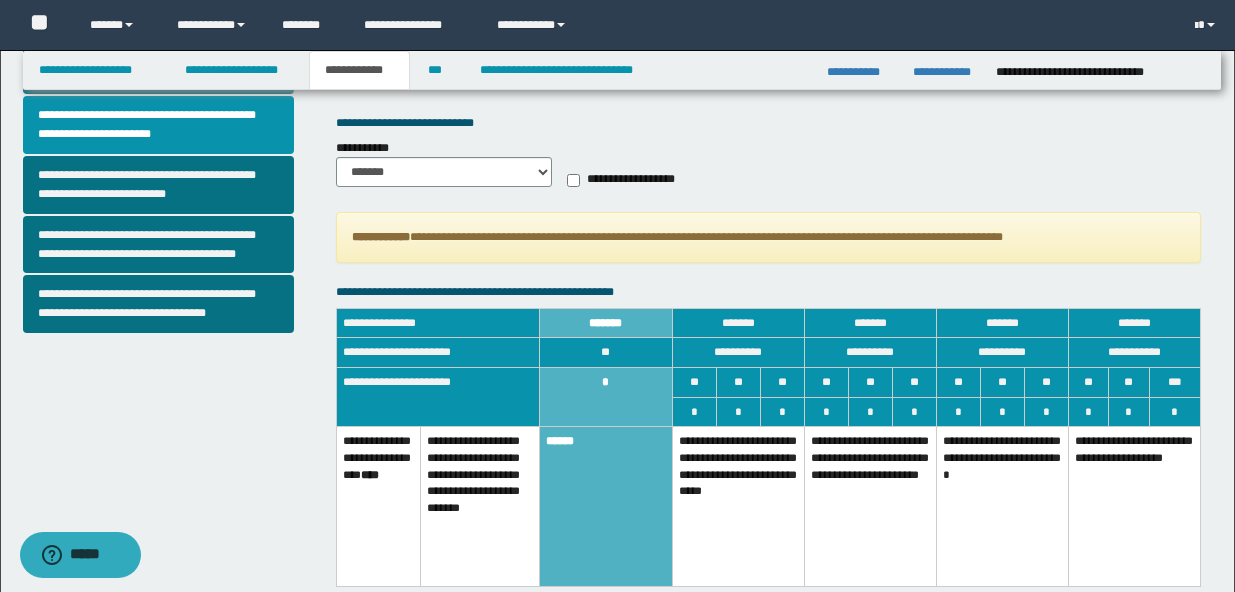 scroll, scrollTop: 626, scrollLeft: 0, axis: vertical 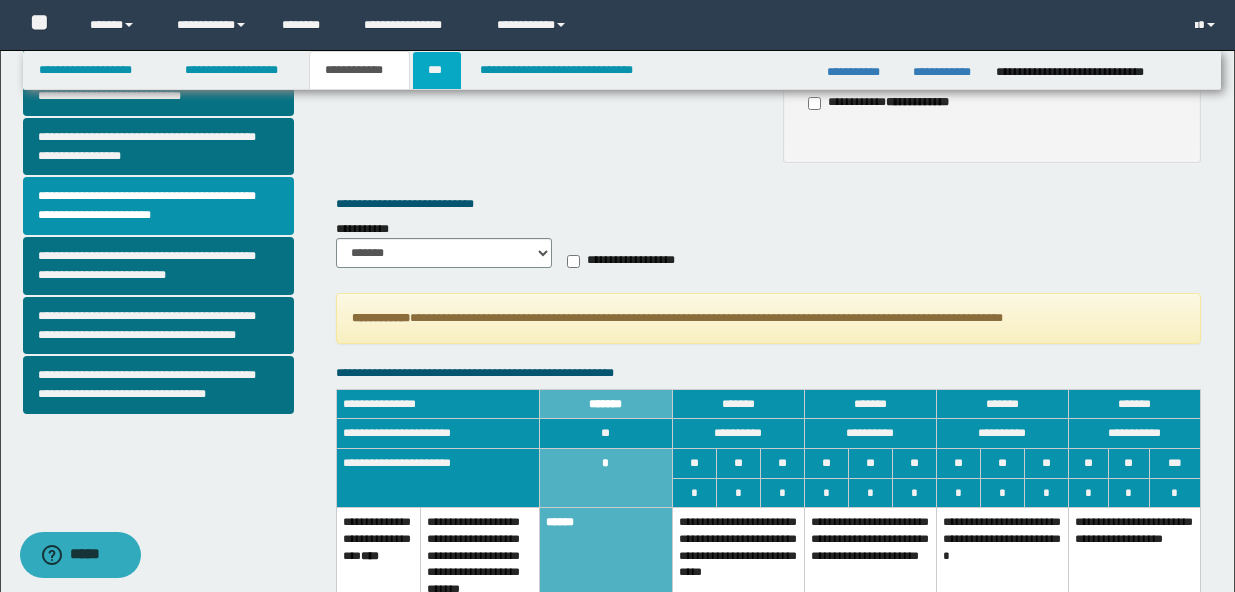 click on "***" at bounding box center (437, 70) 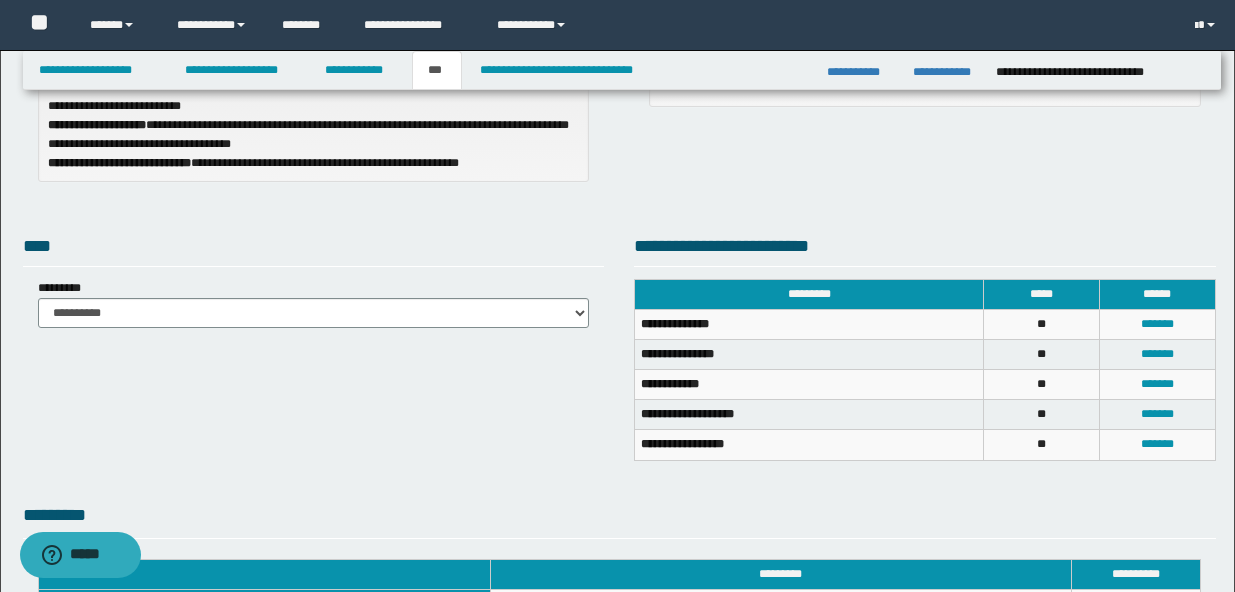 scroll, scrollTop: 249, scrollLeft: 0, axis: vertical 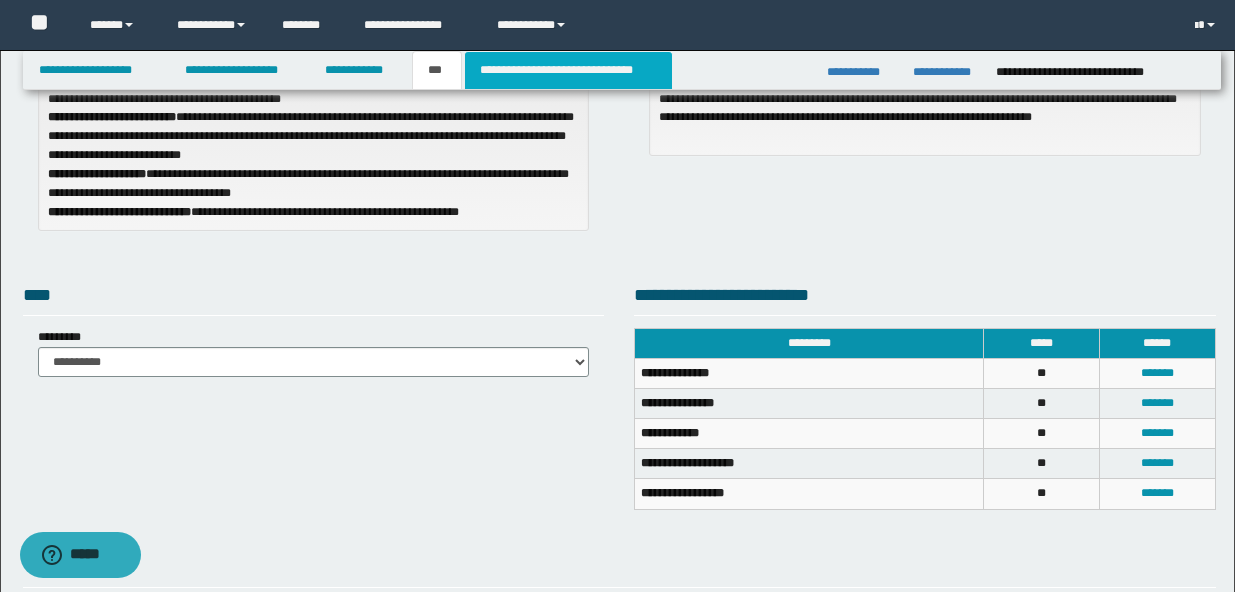 click on "**********" at bounding box center (568, 70) 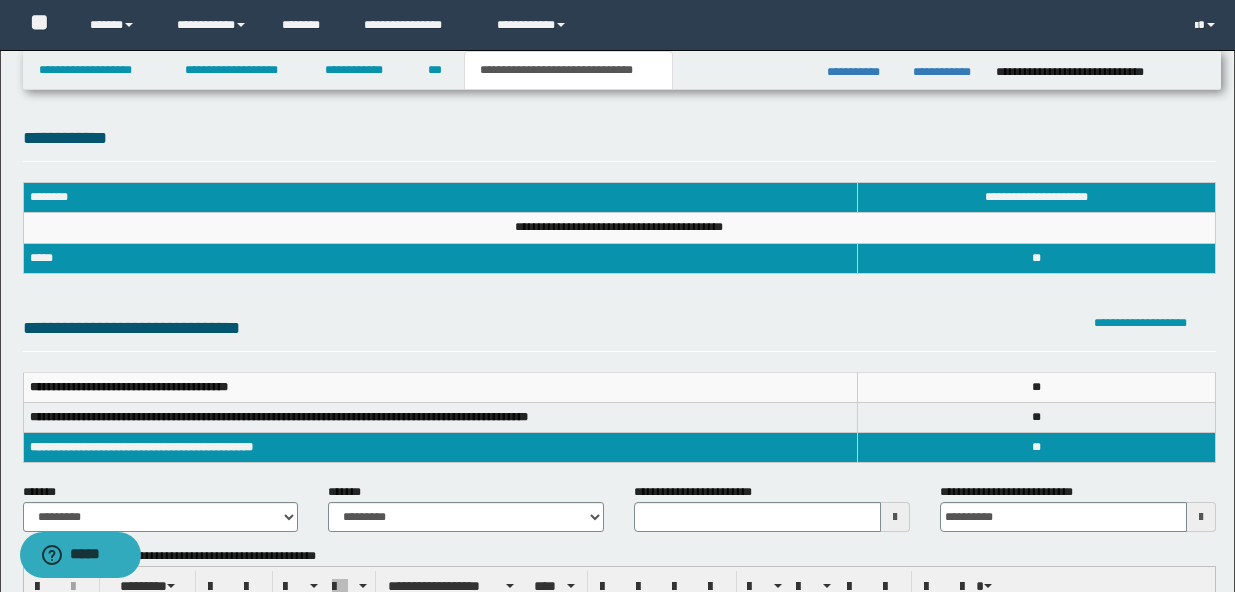 scroll, scrollTop: 6, scrollLeft: 0, axis: vertical 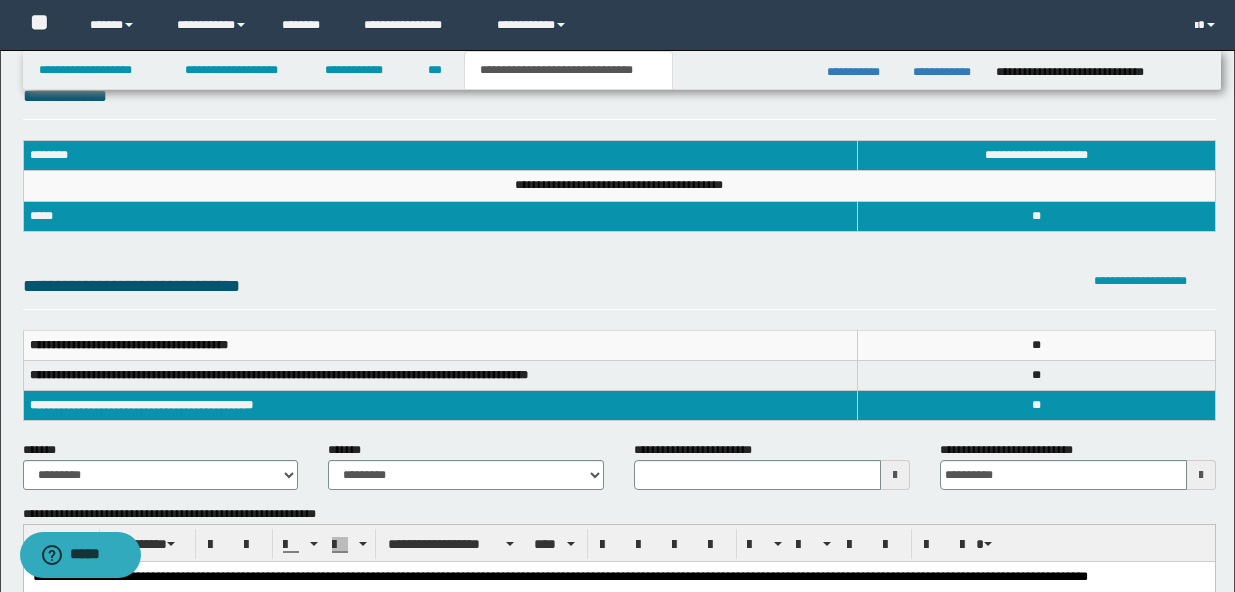 click on "**********" at bounding box center [619, 291] 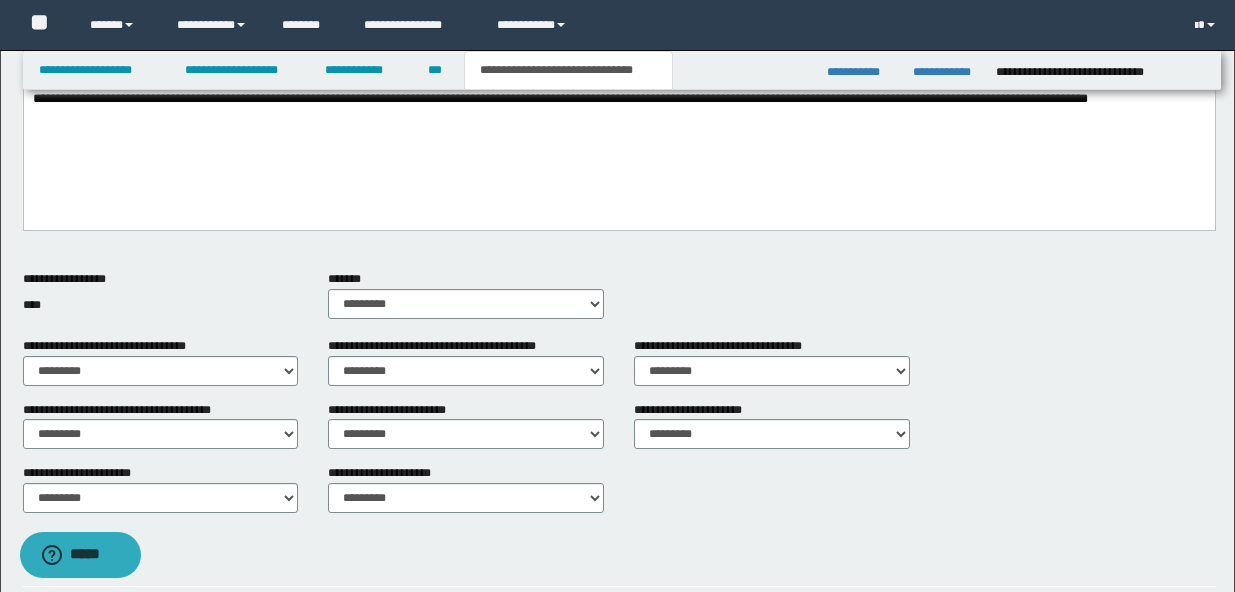 scroll, scrollTop: 448, scrollLeft: 0, axis: vertical 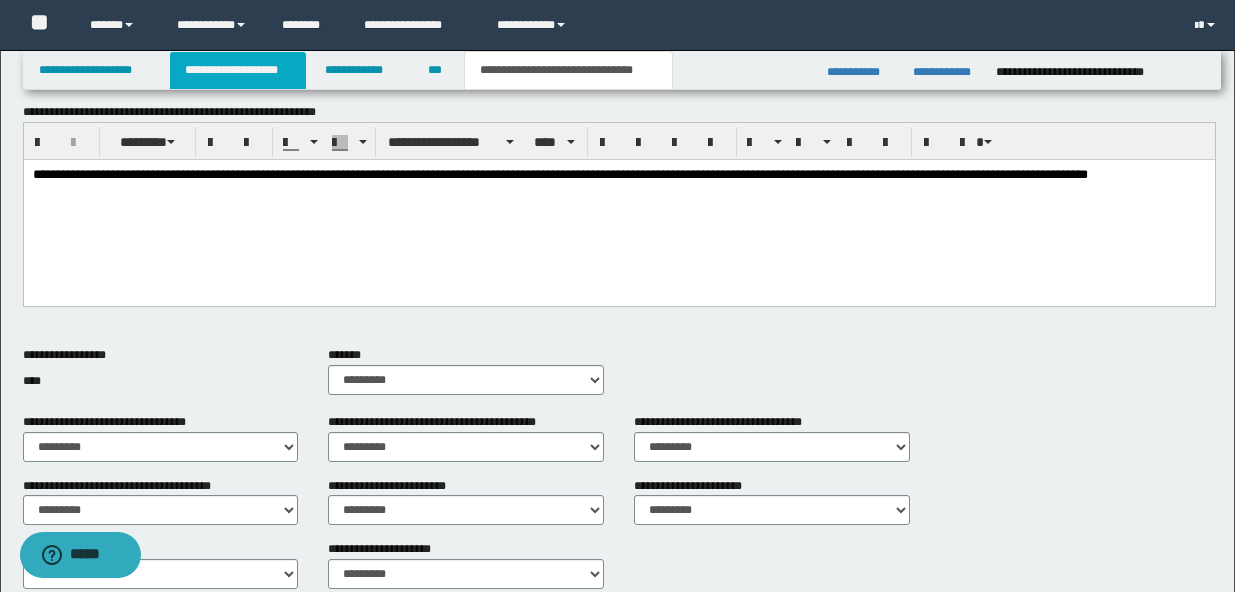 click on "**********" at bounding box center [238, 70] 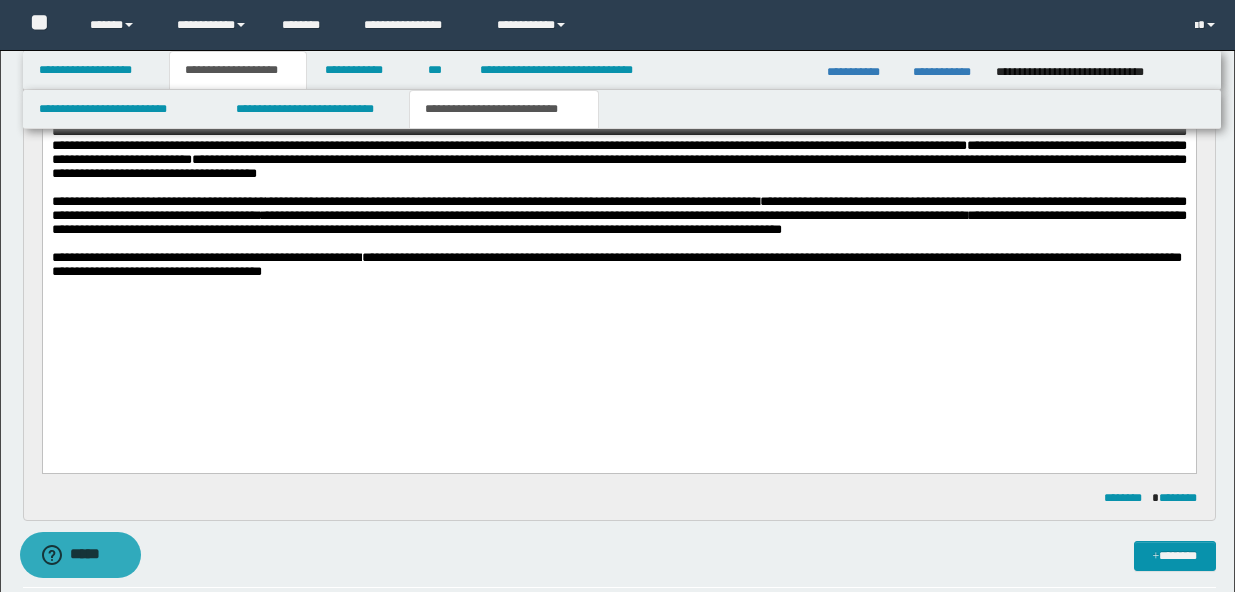 scroll, scrollTop: 479, scrollLeft: 0, axis: vertical 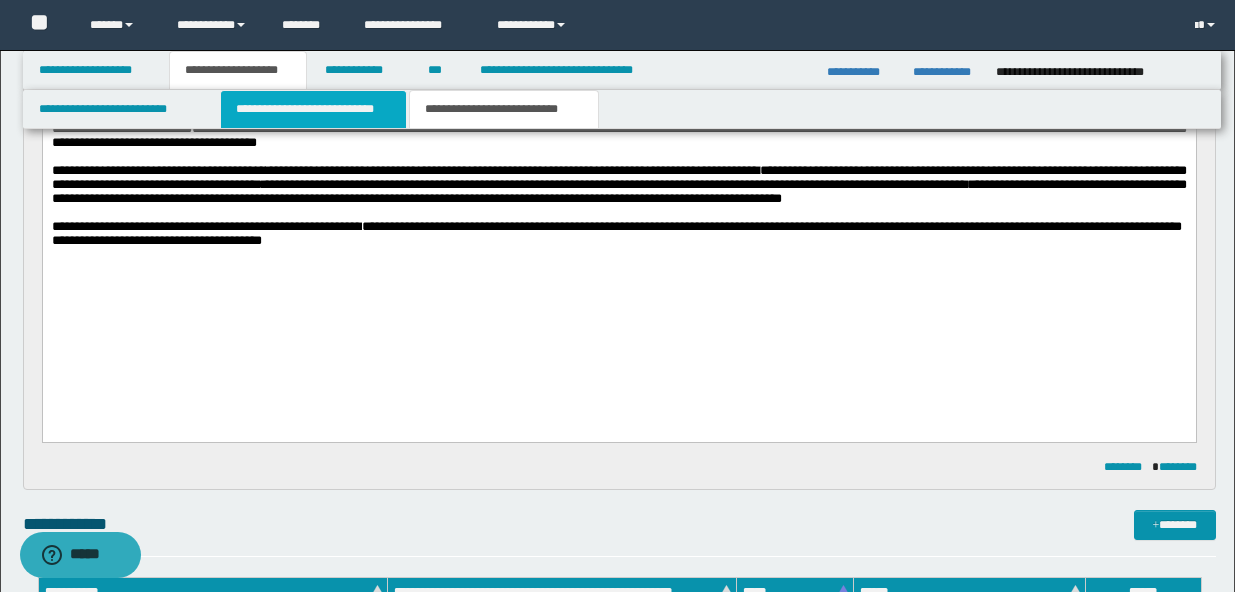 click on "**********" at bounding box center [314, 109] 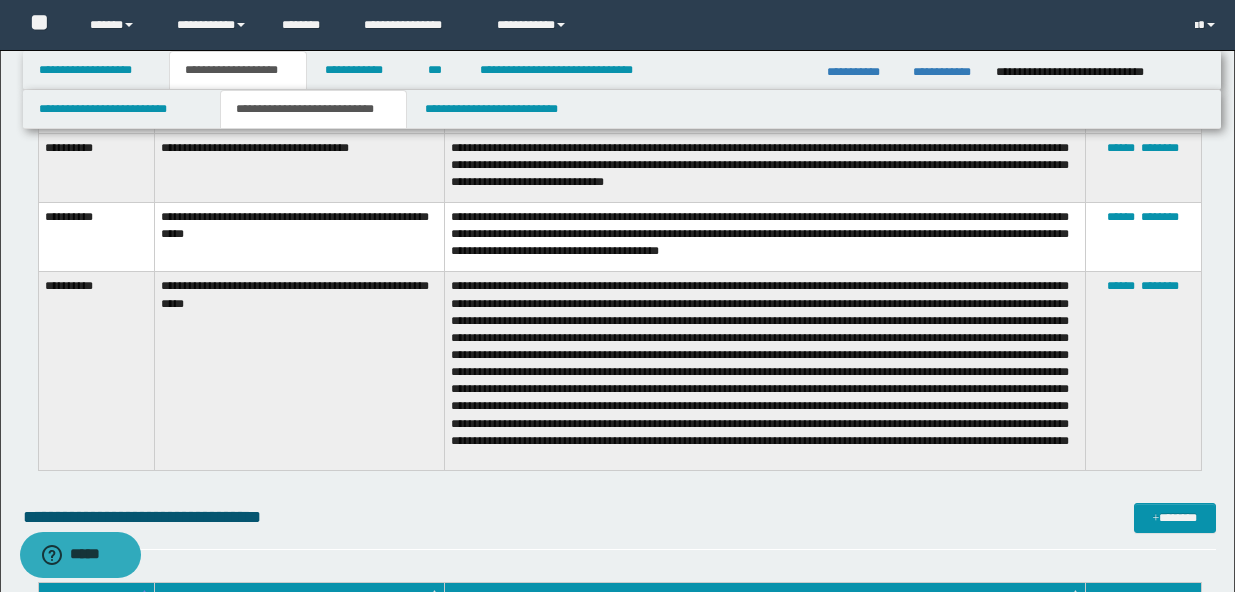 scroll, scrollTop: 2713, scrollLeft: 0, axis: vertical 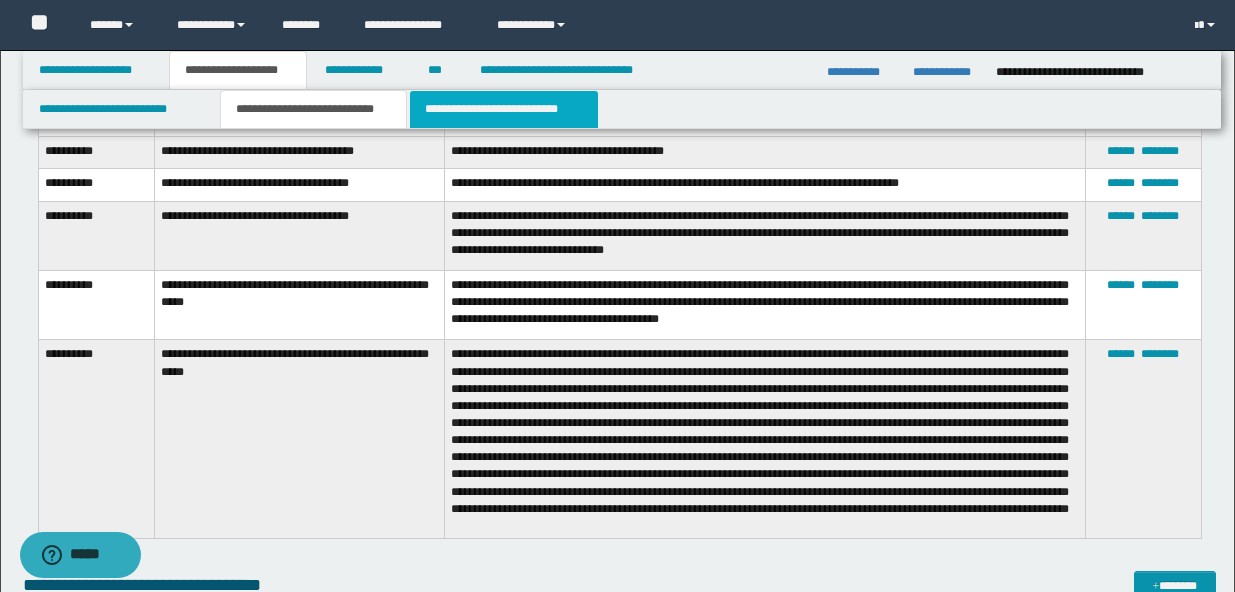 click on "**********" at bounding box center (504, 109) 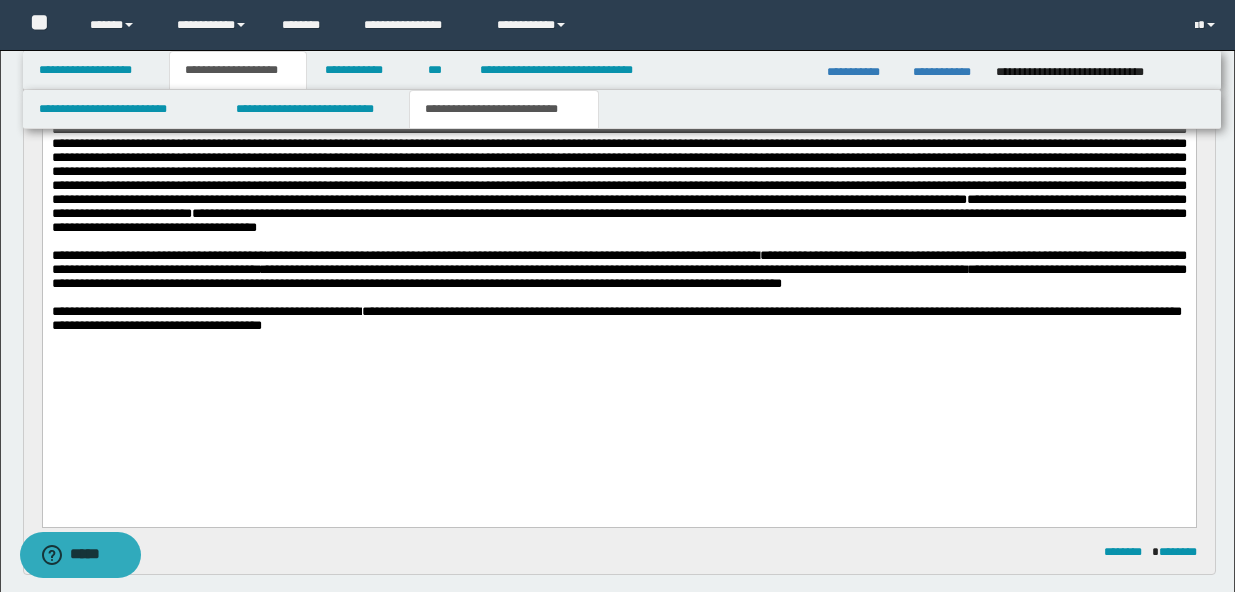 scroll, scrollTop: 393, scrollLeft: 0, axis: vertical 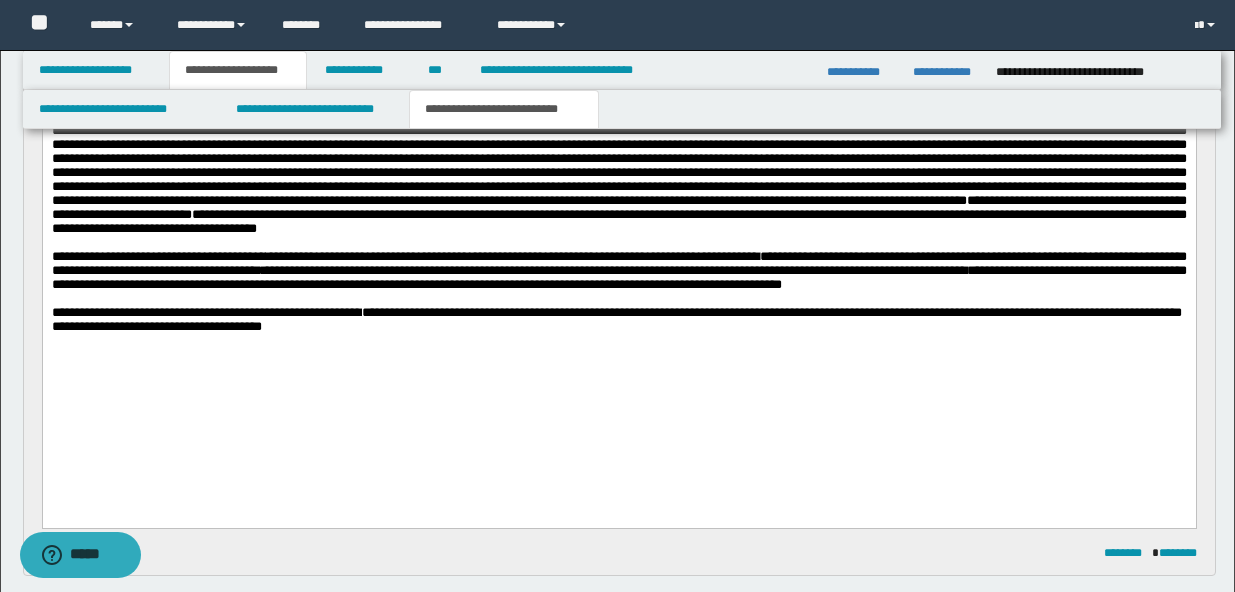 click at bounding box center [618, 145] 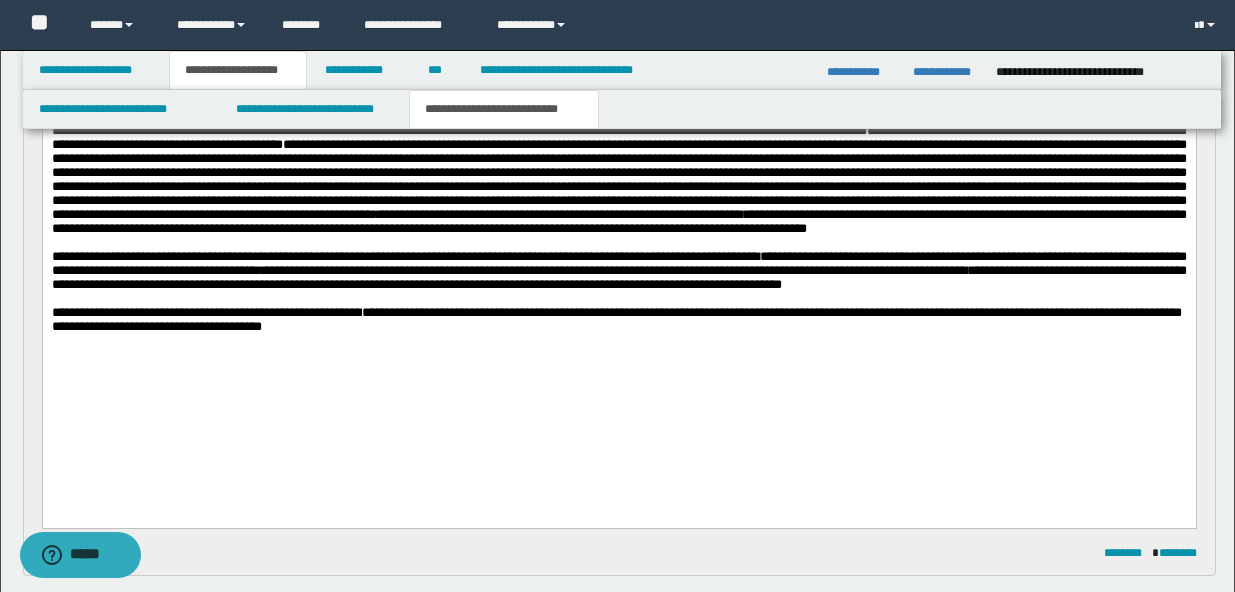 click on "**********" at bounding box center [618, 152] 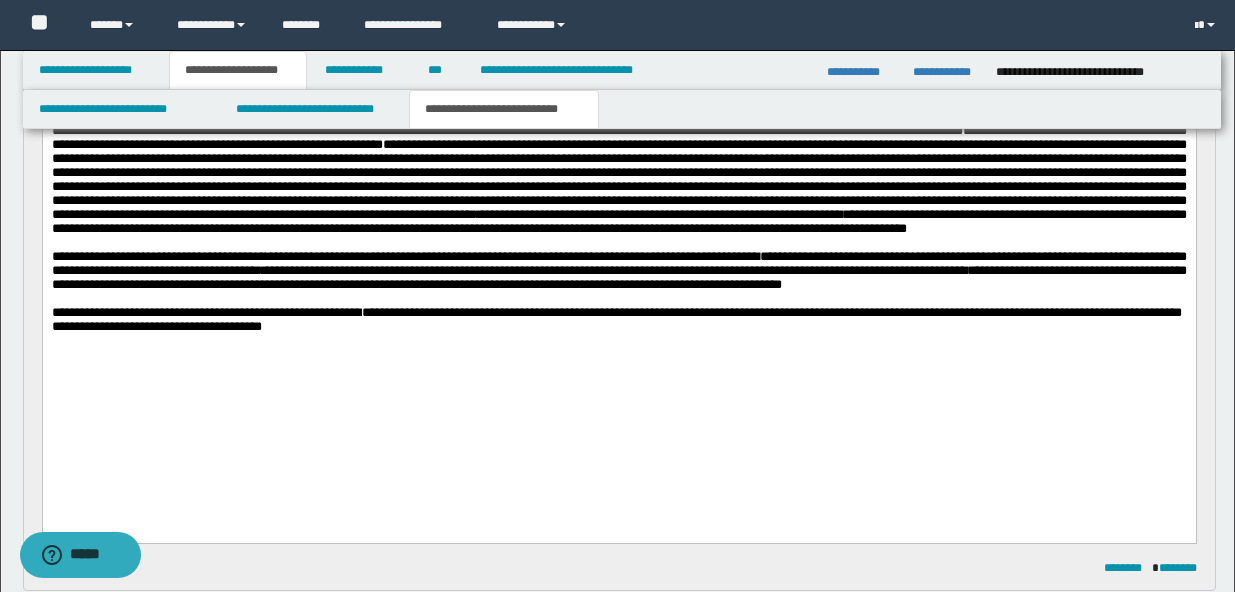 click on "**********" at bounding box center [618, 138] 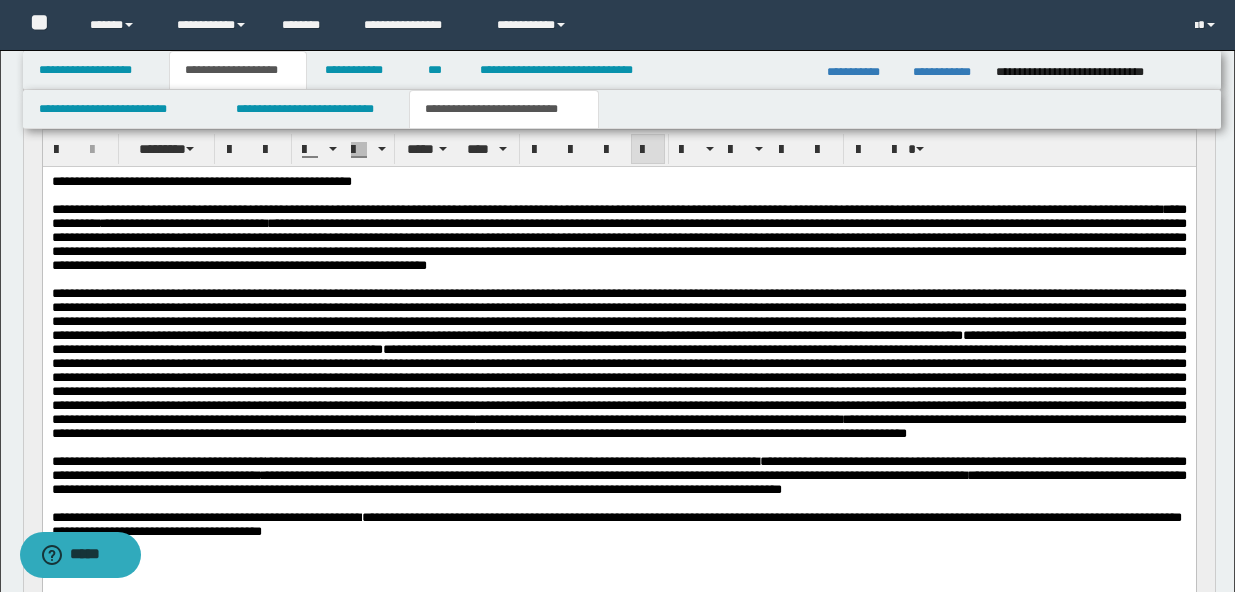 scroll, scrollTop: 187, scrollLeft: 0, axis: vertical 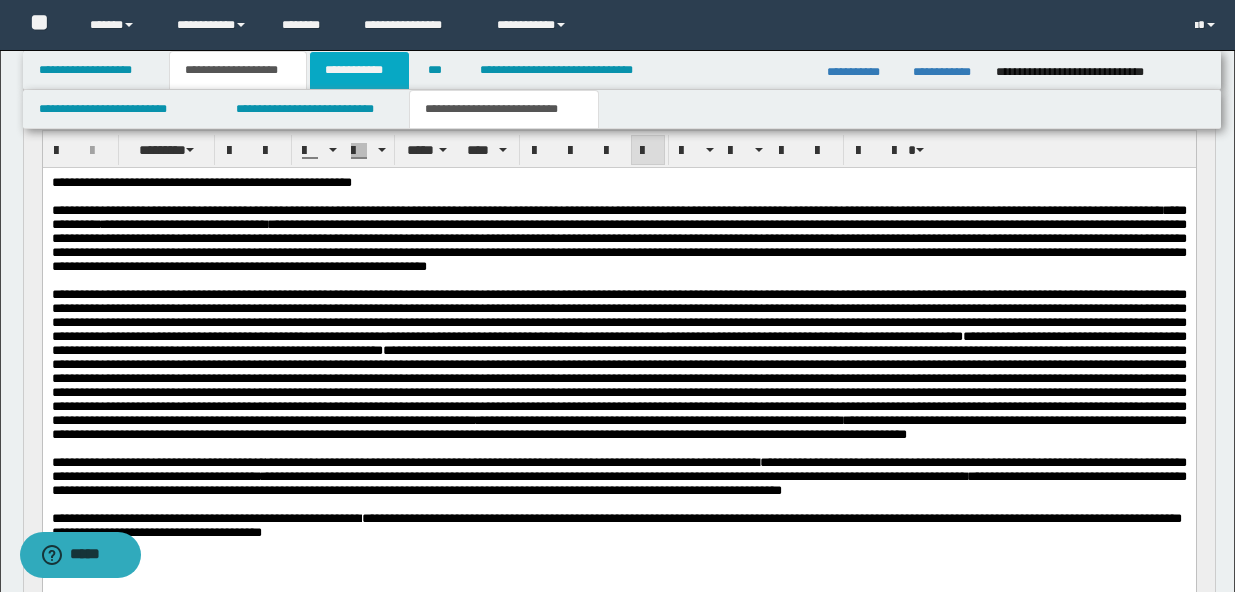 click on "**********" at bounding box center (359, 70) 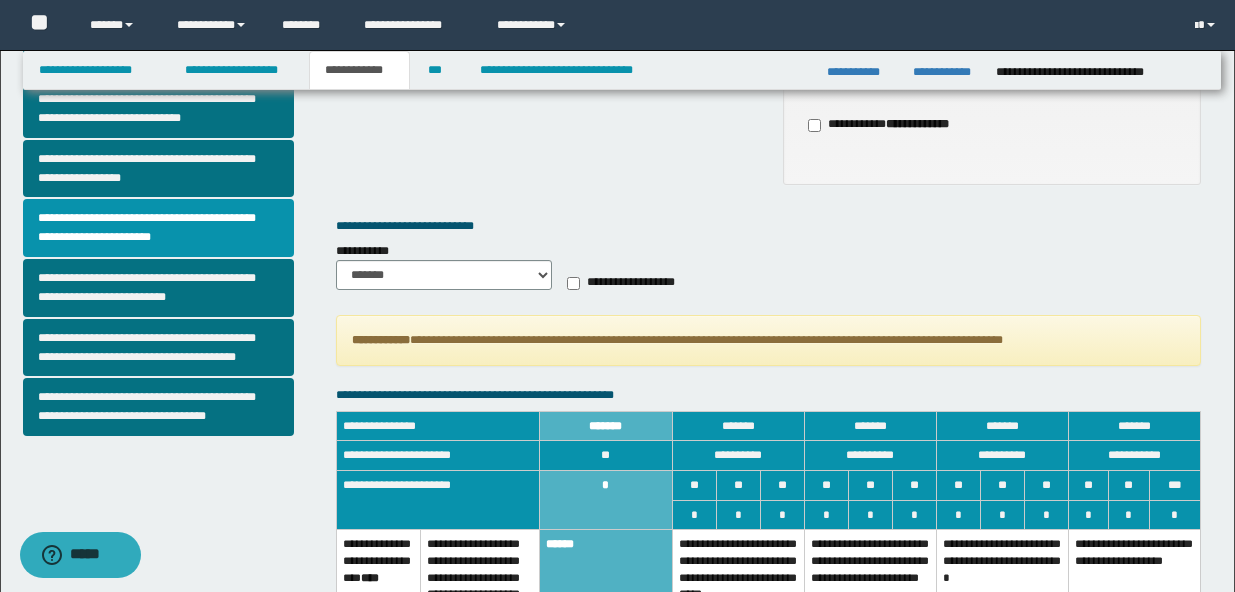 scroll, scrollTop: 773, scrollLeft: 0, axis: vertical 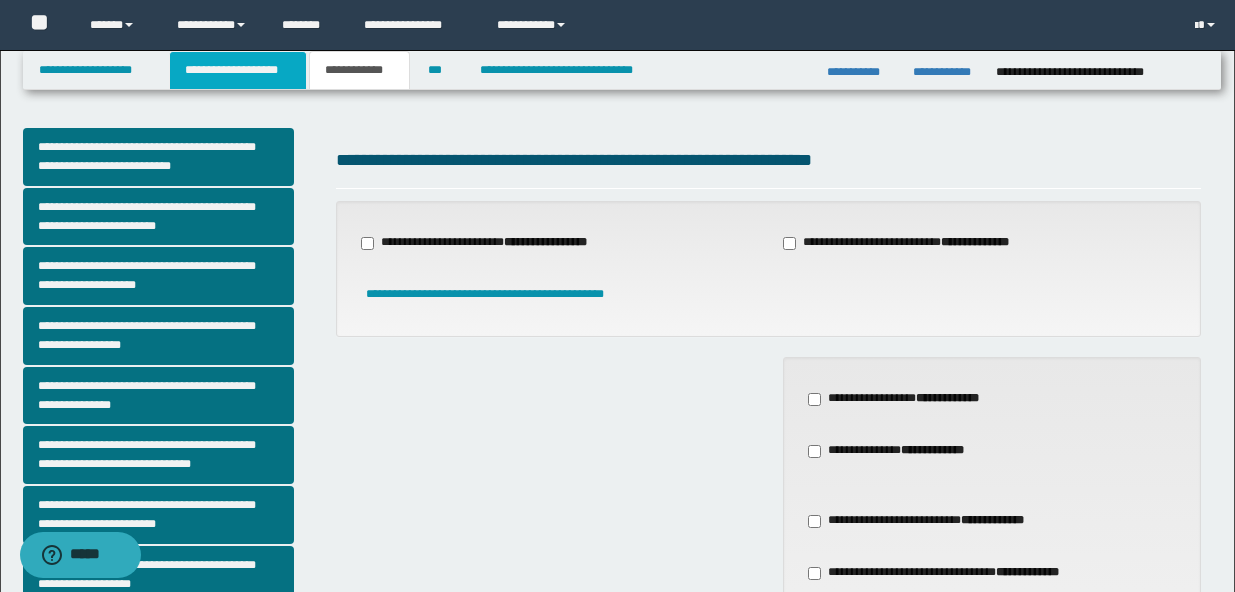 click on "**********" at bounding box center (238, 70) 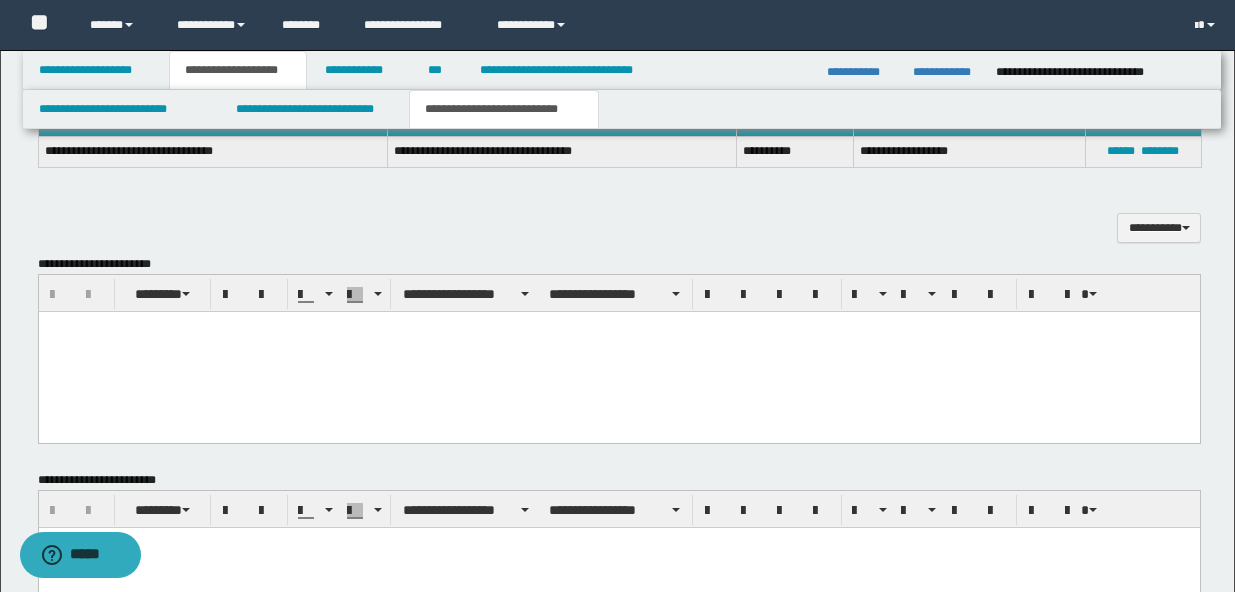 scroll, scrollTop: 1018, scrollLeft: 0, axis: vertical 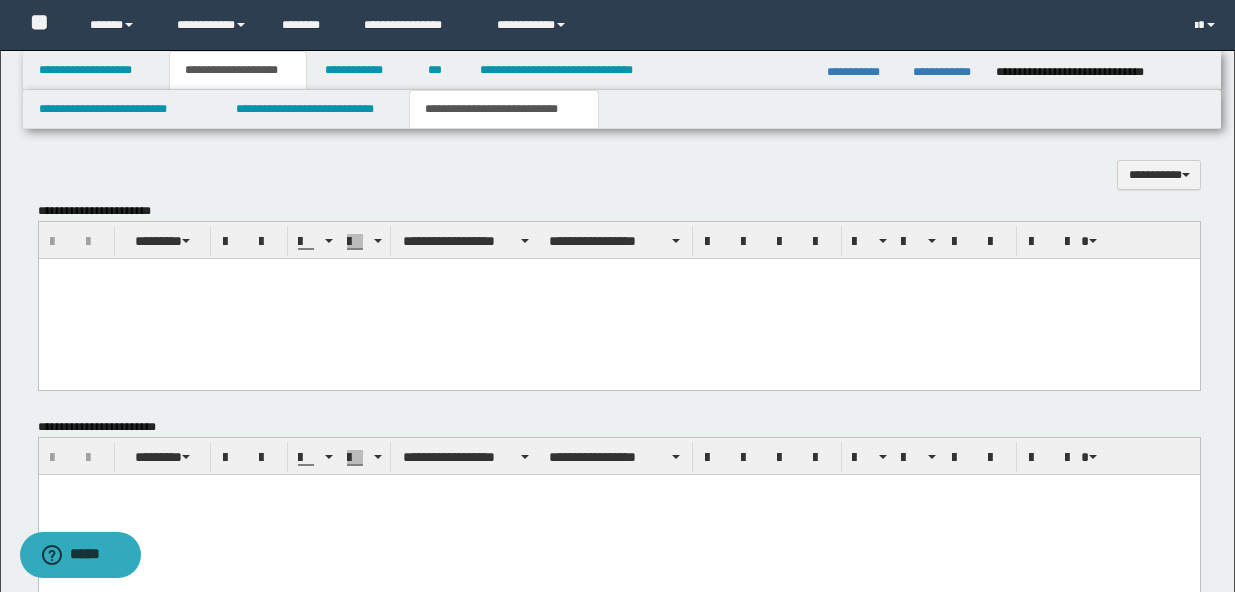 click at bounding box center [618, 299] 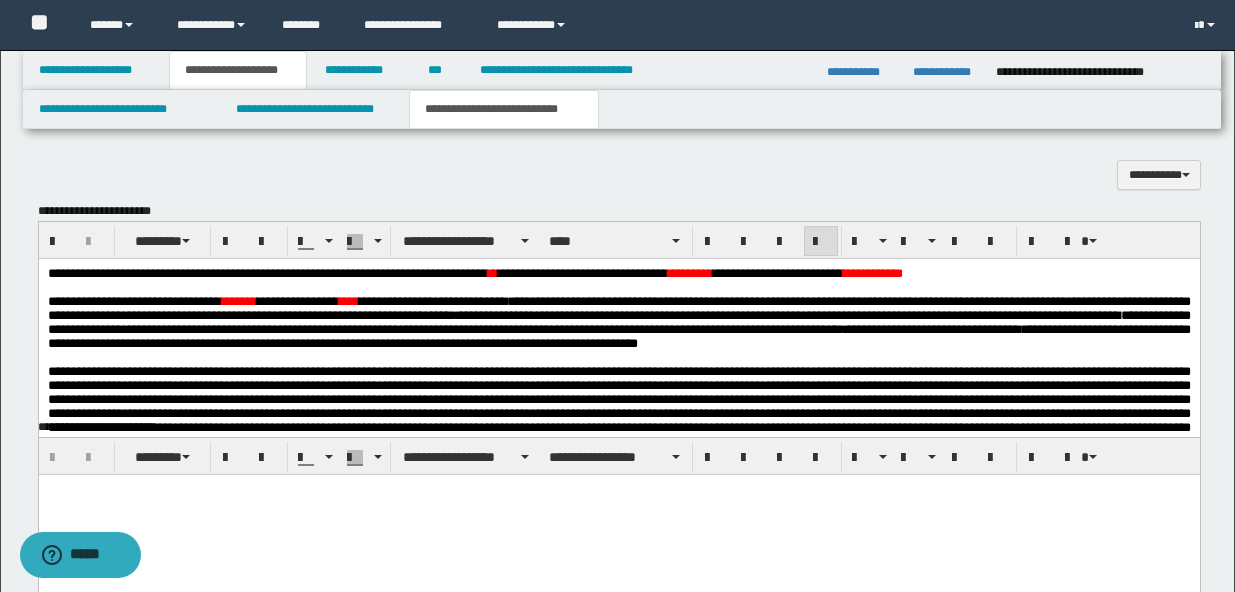 click on "**********" at bounding box center [618, 322] 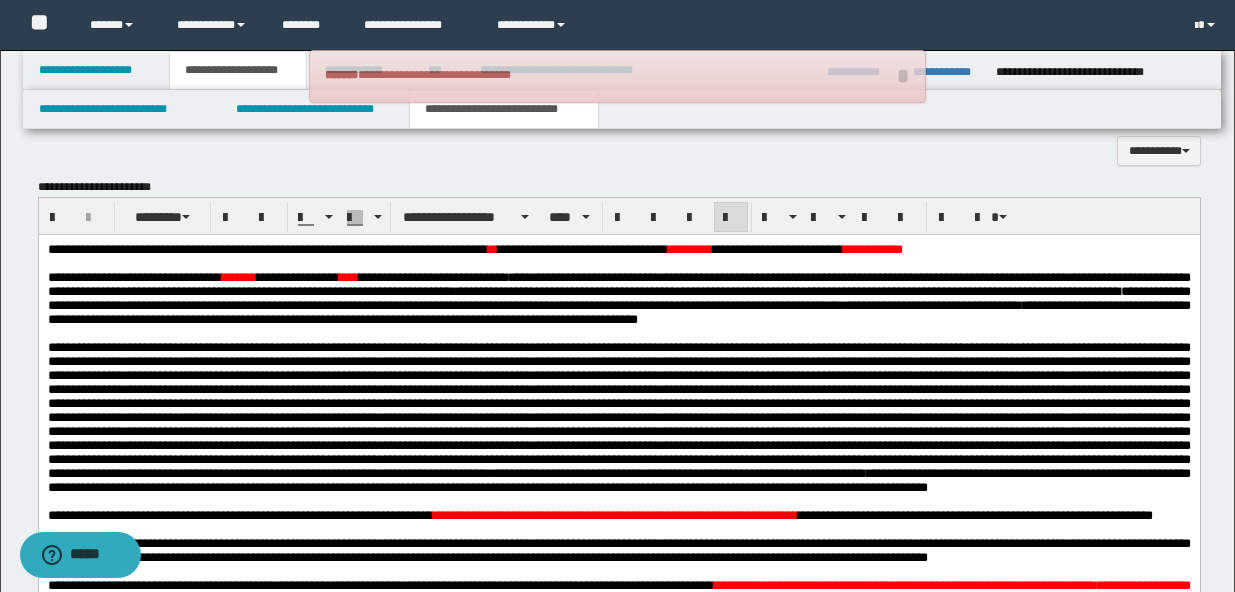 scroll, scrollTop: 1040, scrollLeft: 0, axis: vertical 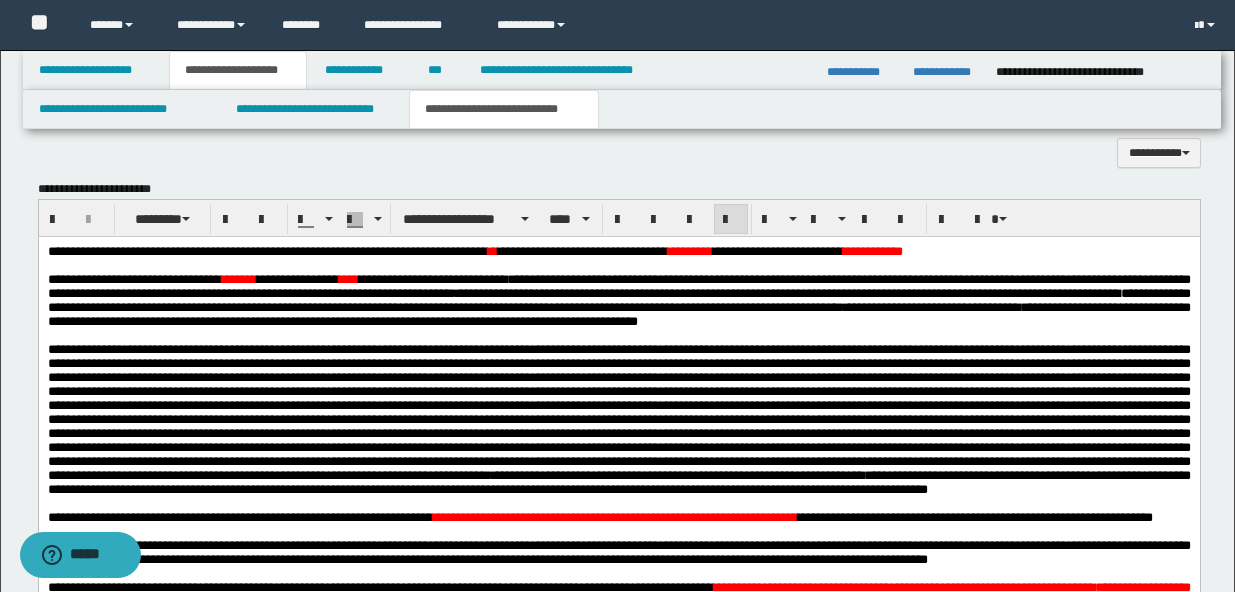 click at bounding box center [49, 265] 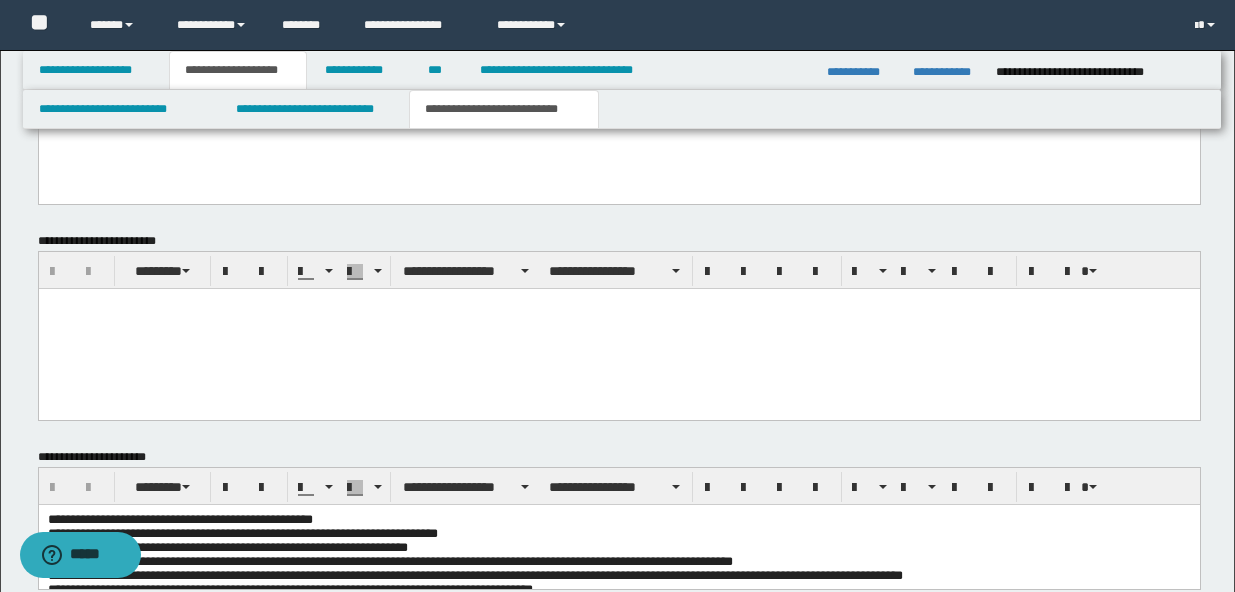 scroll, scrollTop: 1955, scrollLeft: 0, axis: vertical 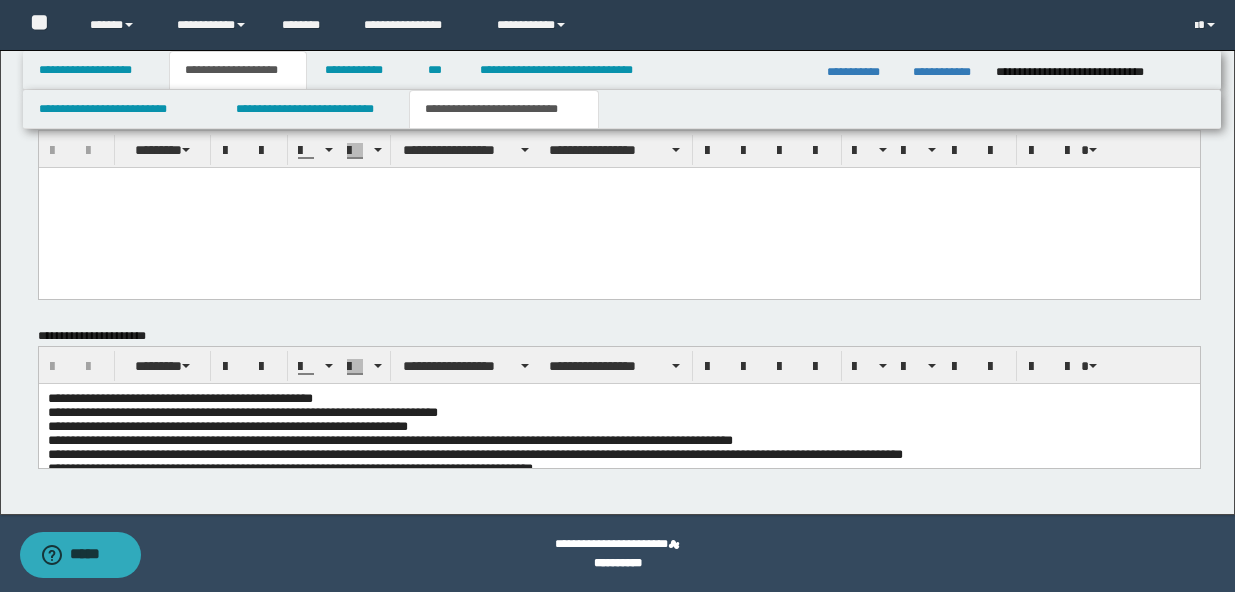 drag, startPoint x: 50, startPoint y: -656, endPoint x: 319, endPoint y: -308, distance: 439.84656 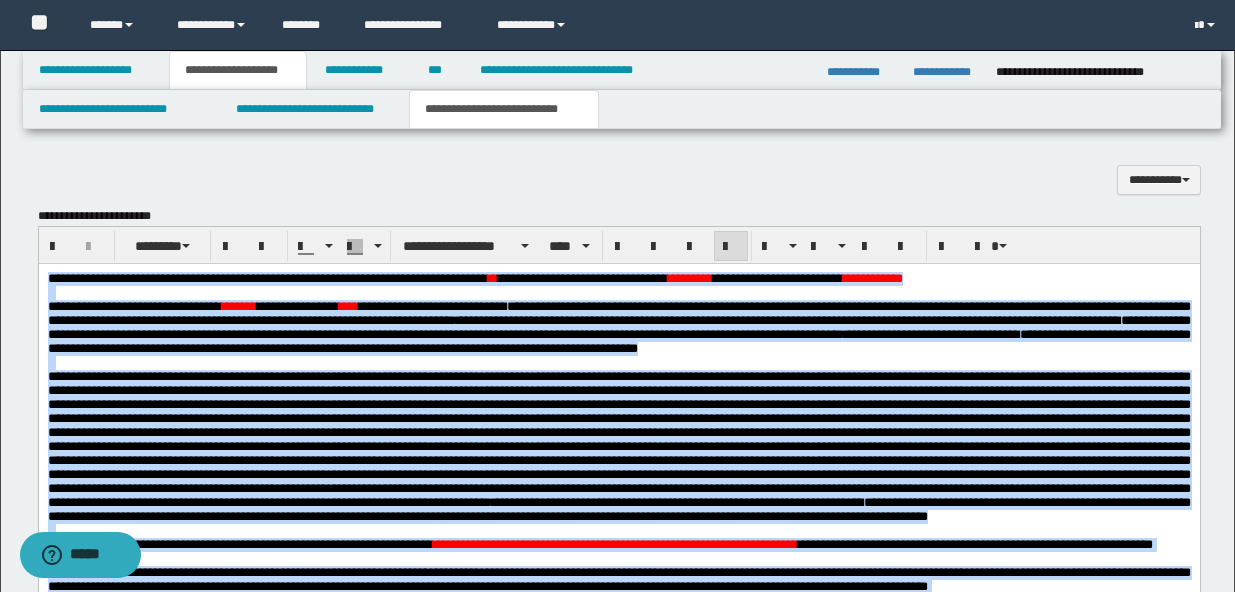 scroll, scrollTop: 927, scrollLeft: 0, axis: vertical 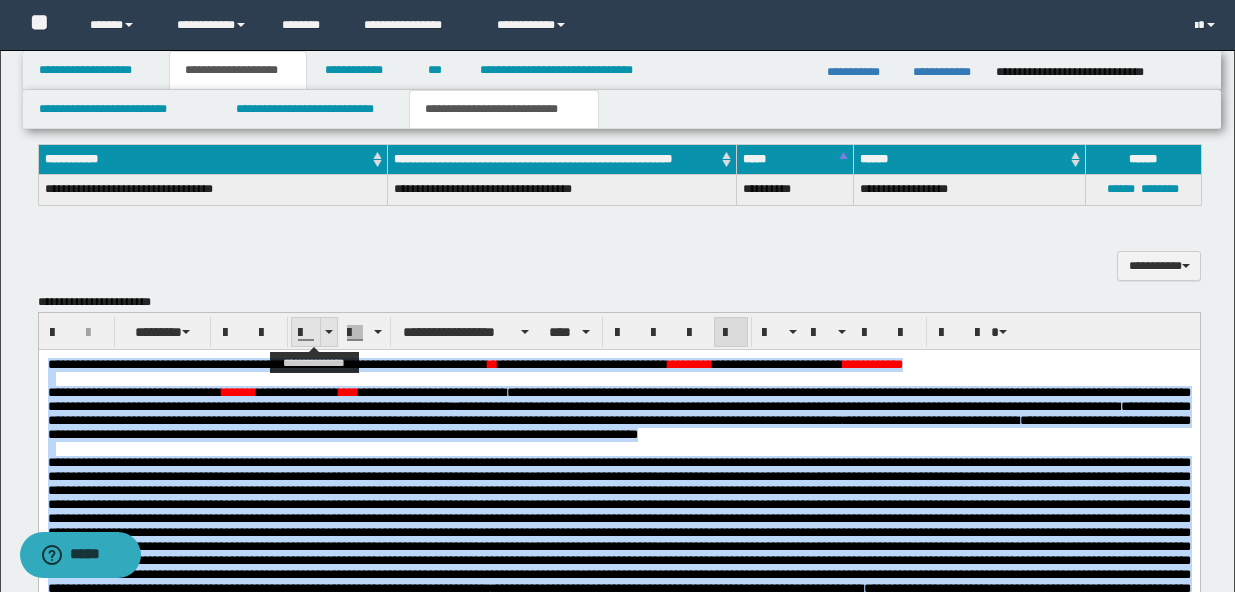 click at bounding box center (329, 332) 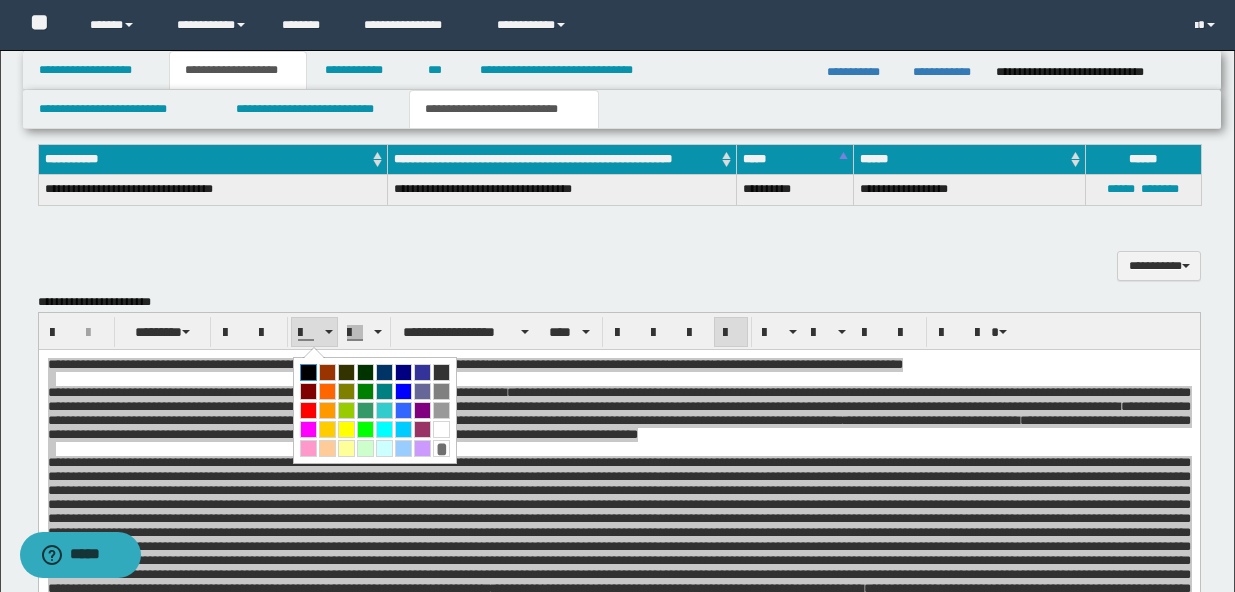 click at bounding box center (308, 372) 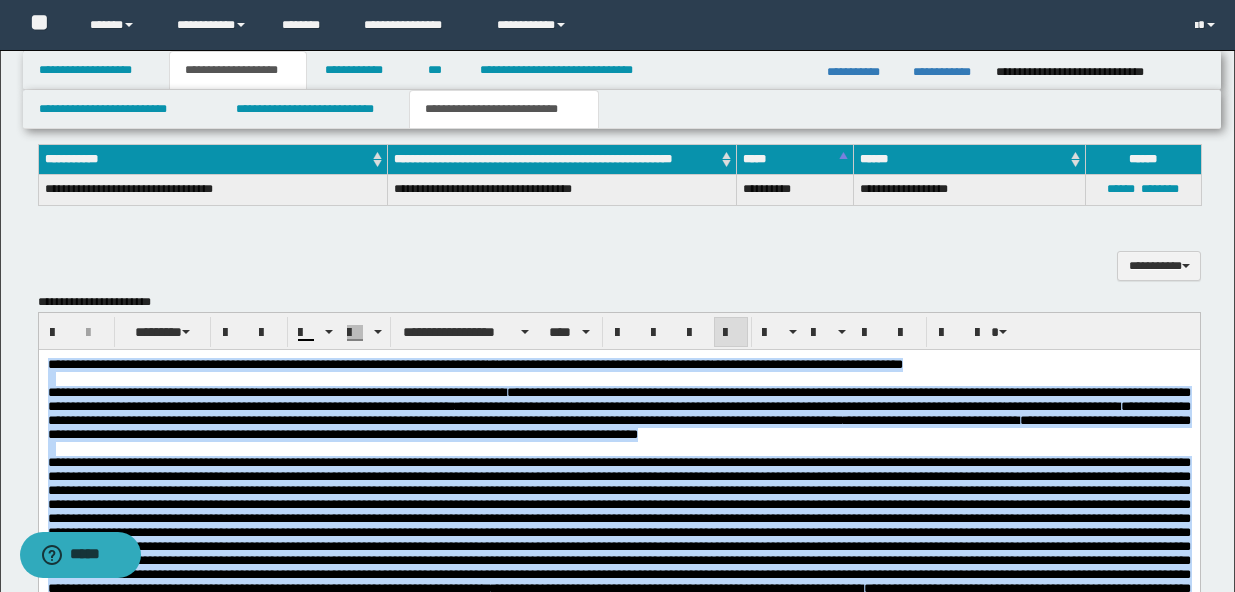 click at bounding box center (731, 333) 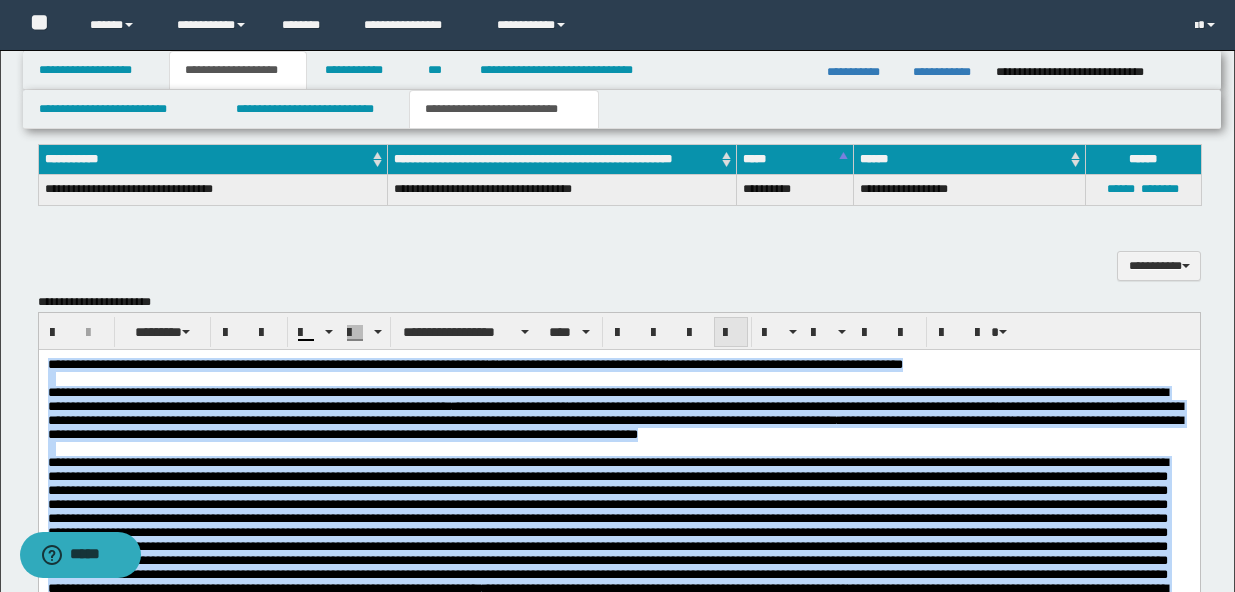 click at bounding box center (731, 333) 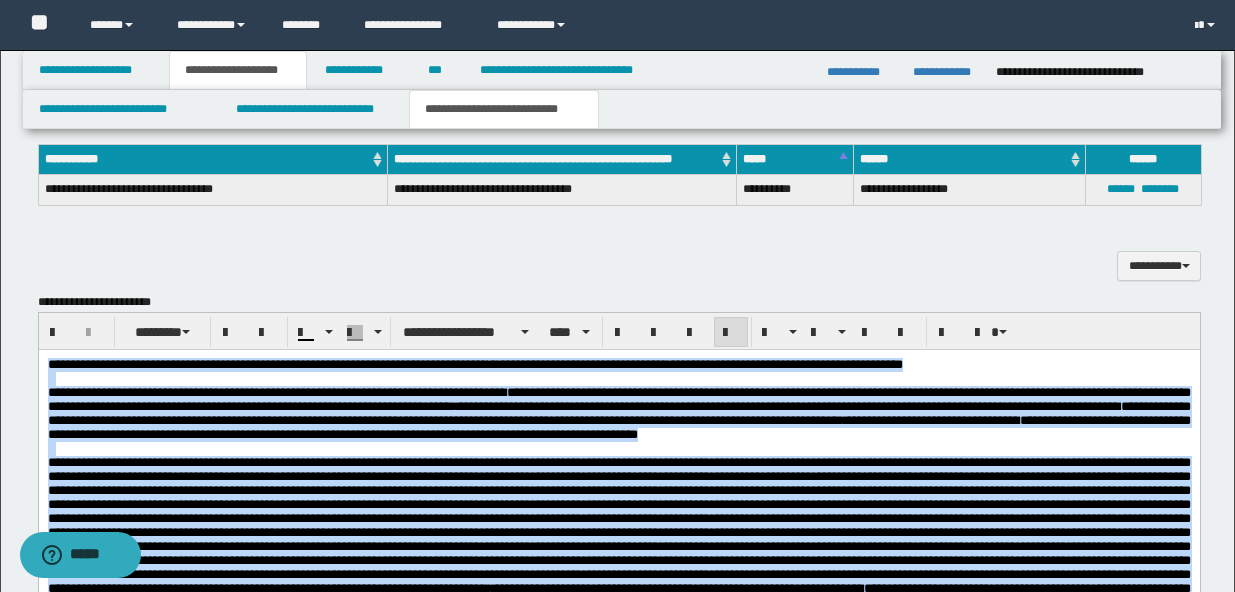 click at bounding box center [731, 333] 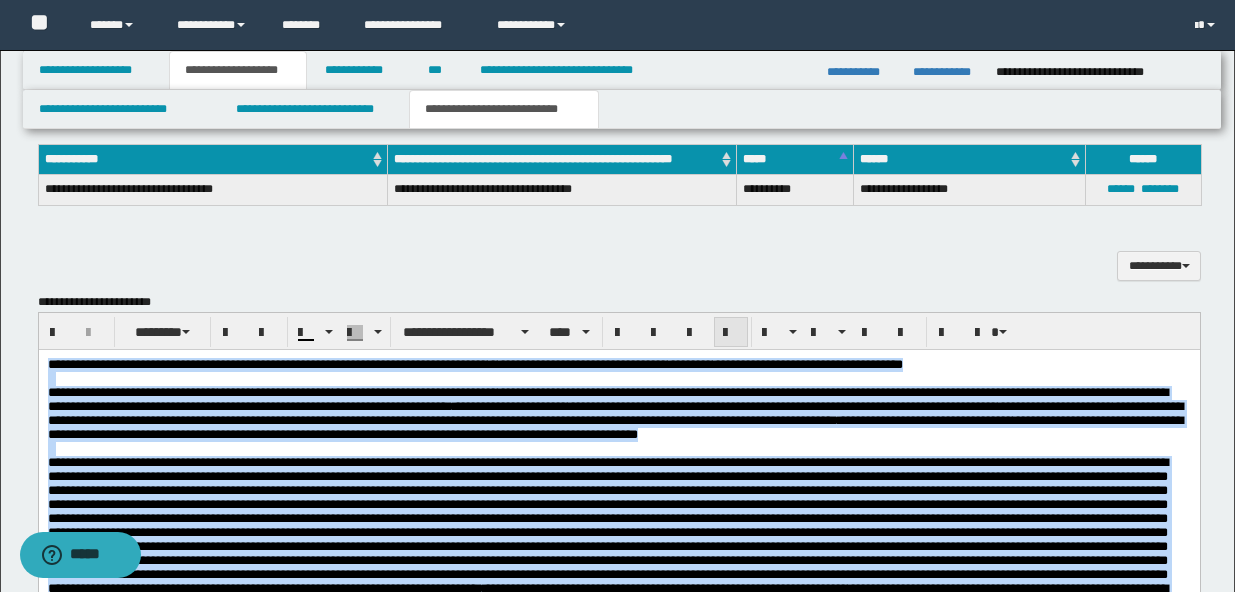 click at bounding box center [731, 333] 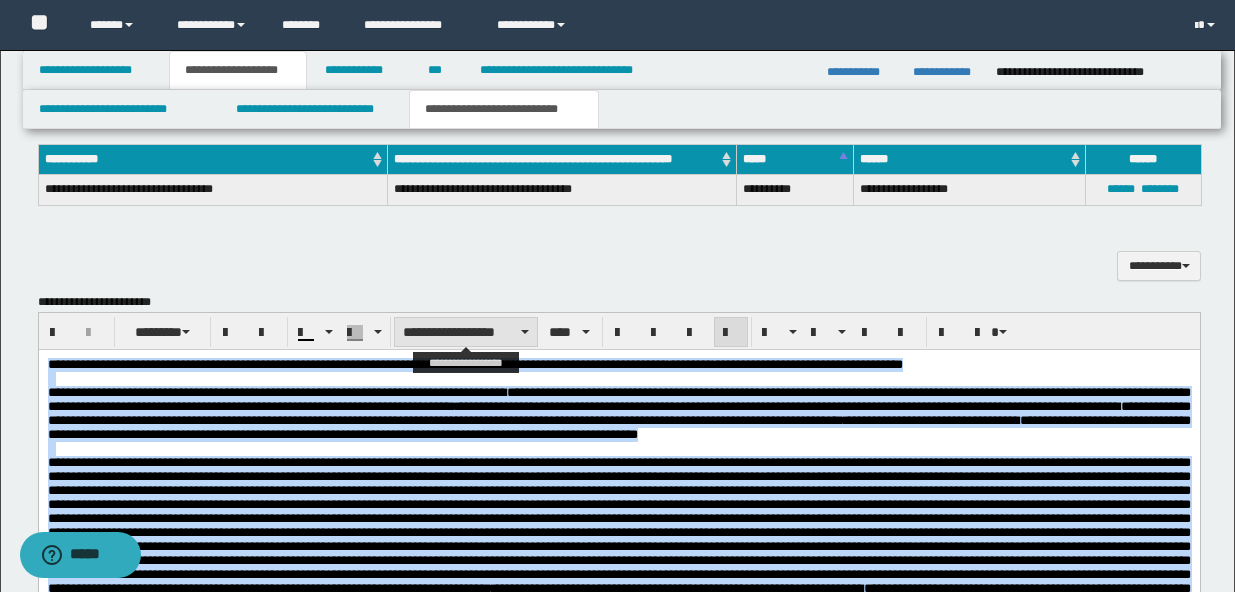 click on "**********" at bounding box center (466, 332) 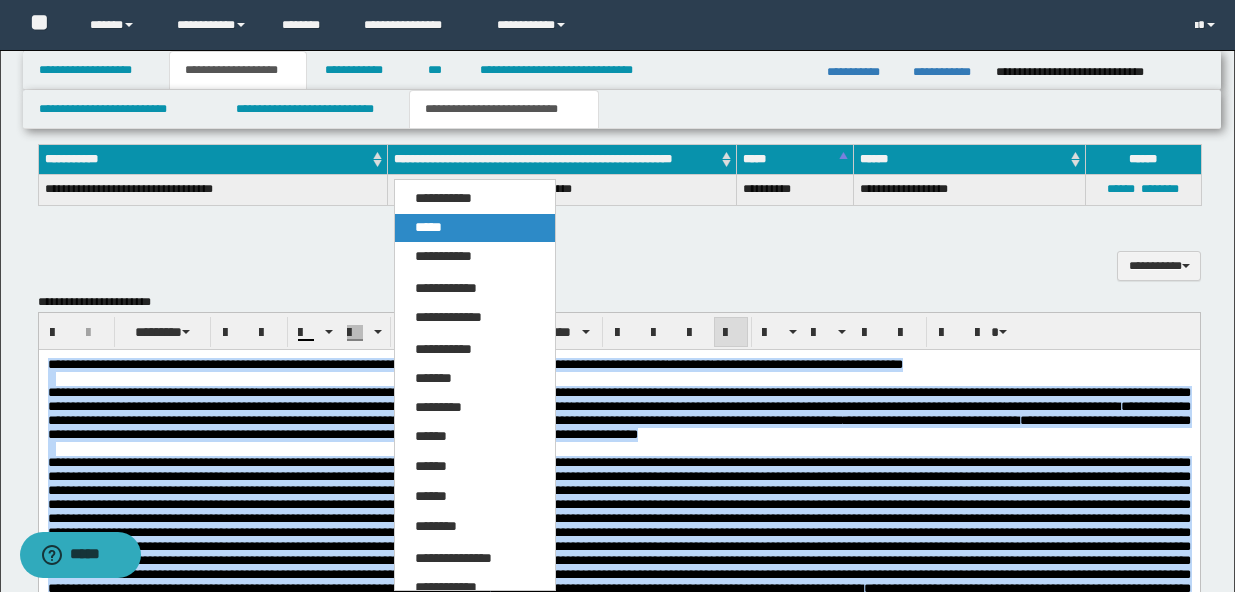 click on "*****" at bounding box center (475, 228) 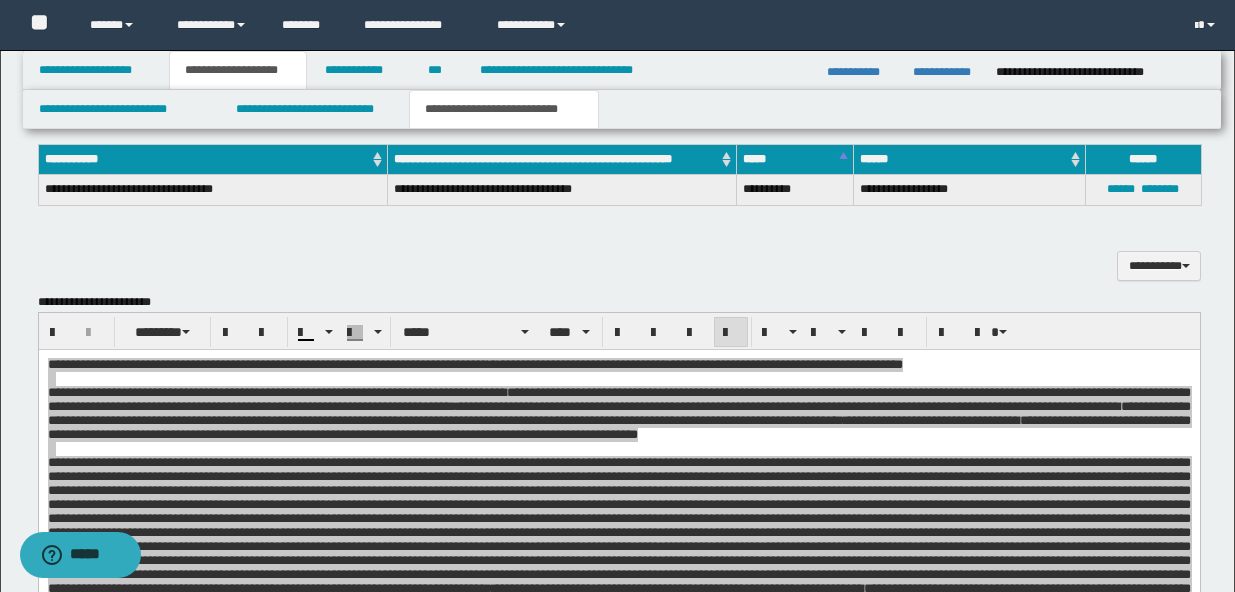 click on "**********" at bounding box center [619, 372] 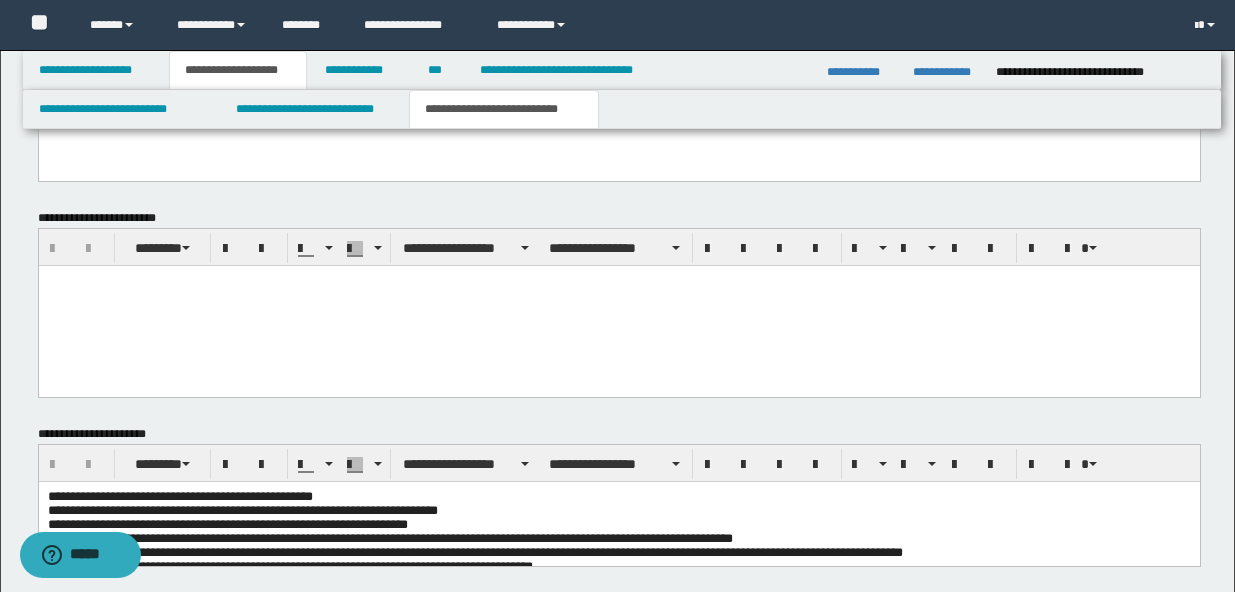 scroll, scrollTop: 1955, scrollLeft: 0, axis: vertical 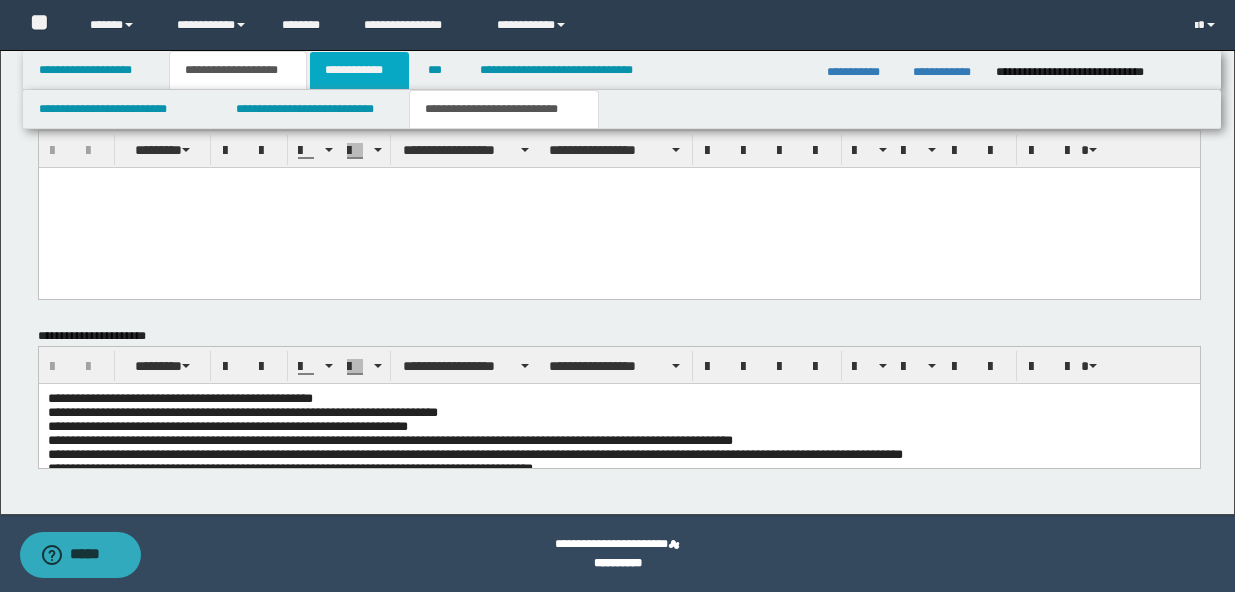 click on "**********" at bounding box center (359, 70) 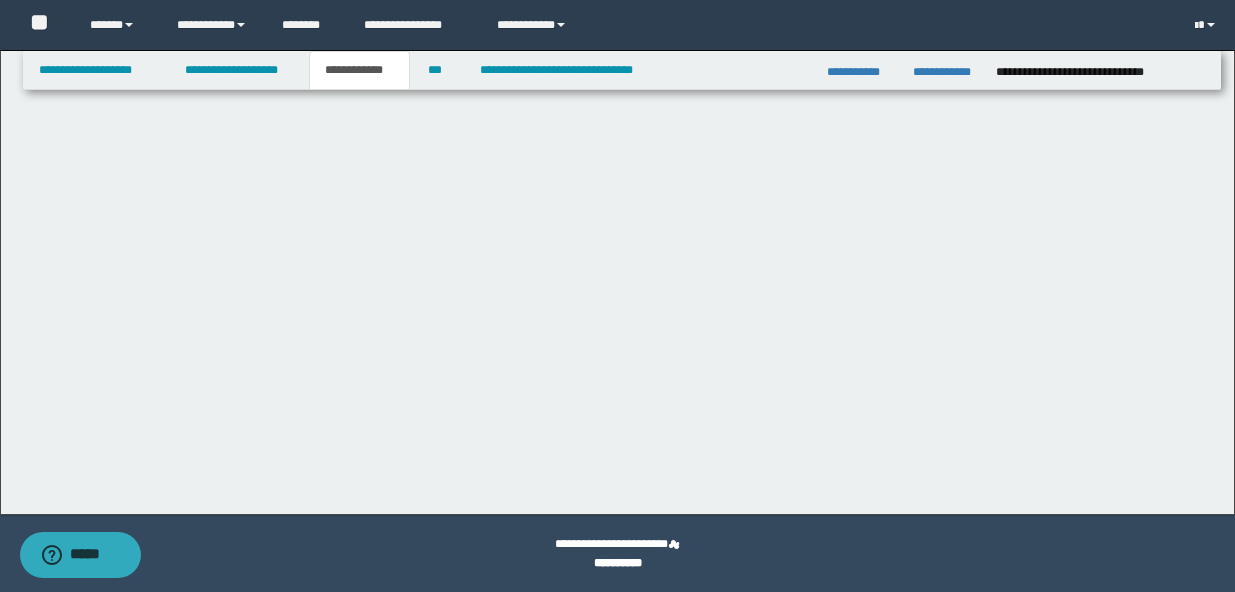 scroll, scrollTop: 1207, scrollLeft: 0, axis: vertical 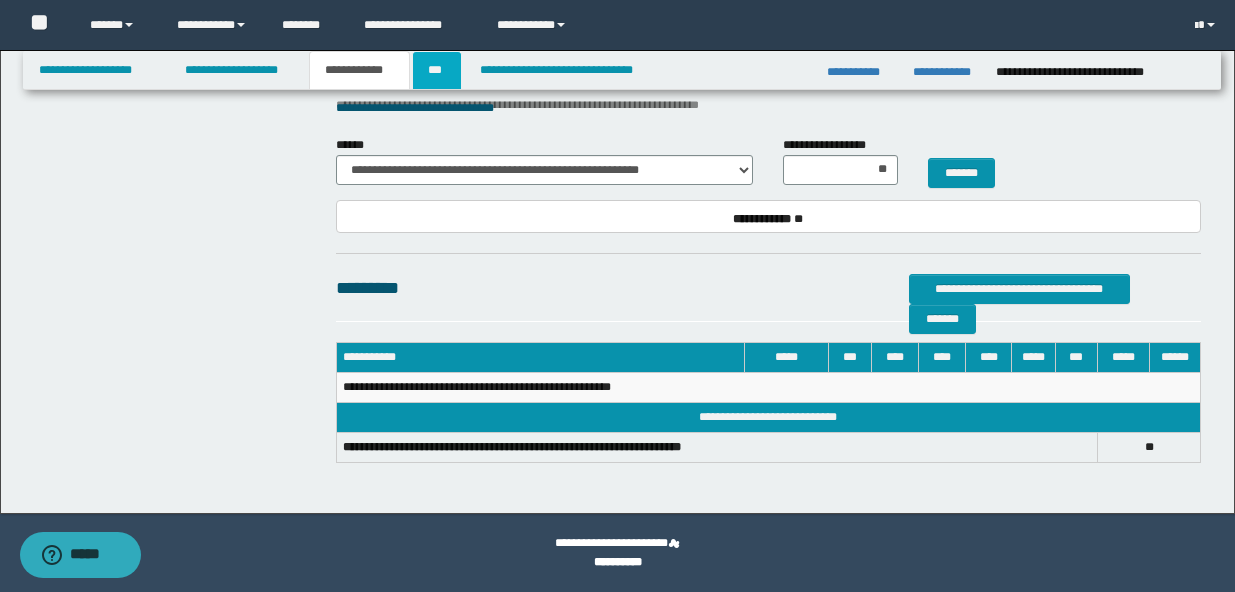 click on "***" at bounding box center (437, 70) 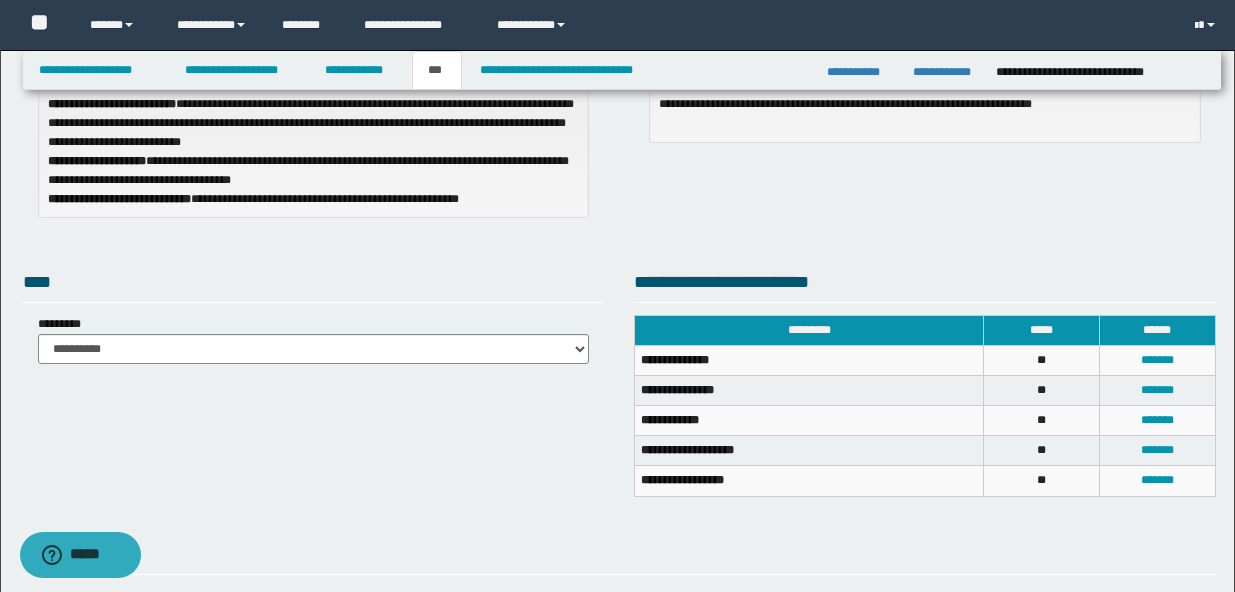scroll, scrollTop: 0, scrollLeft: 0, axis: both 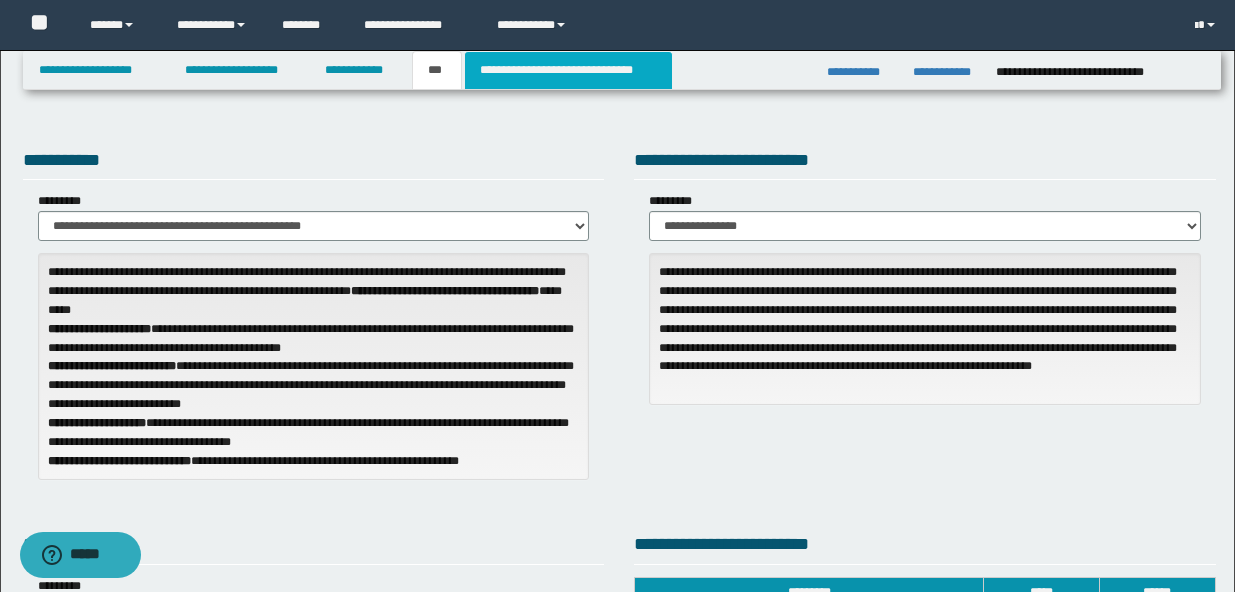 click on "**********" at bounding box center (568, 70) 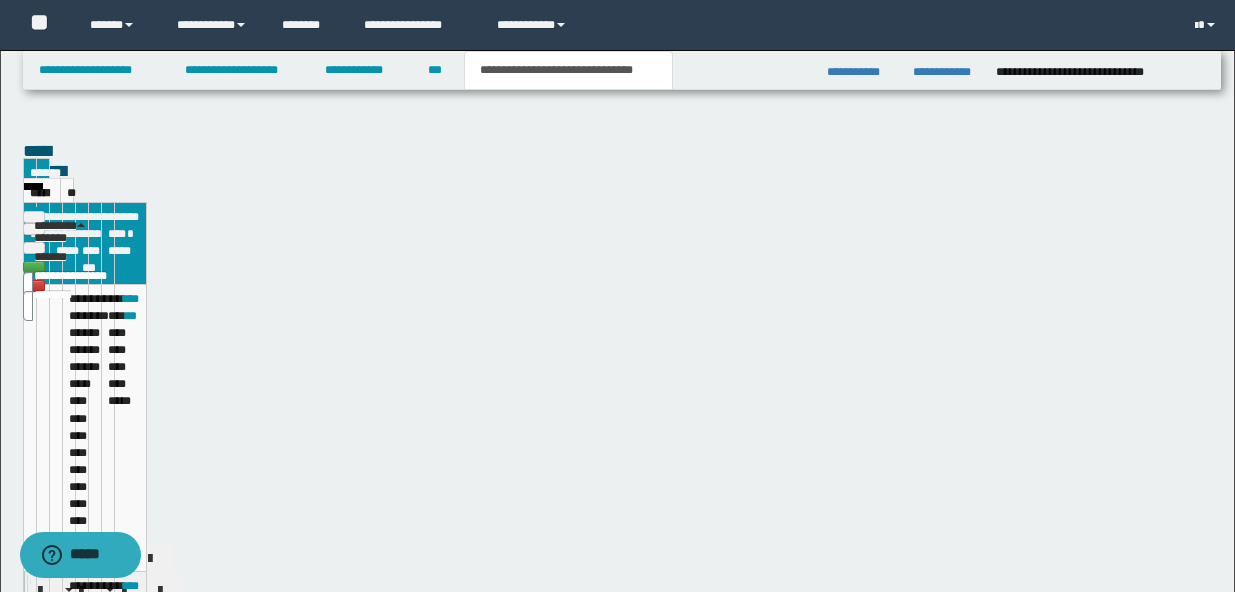 type 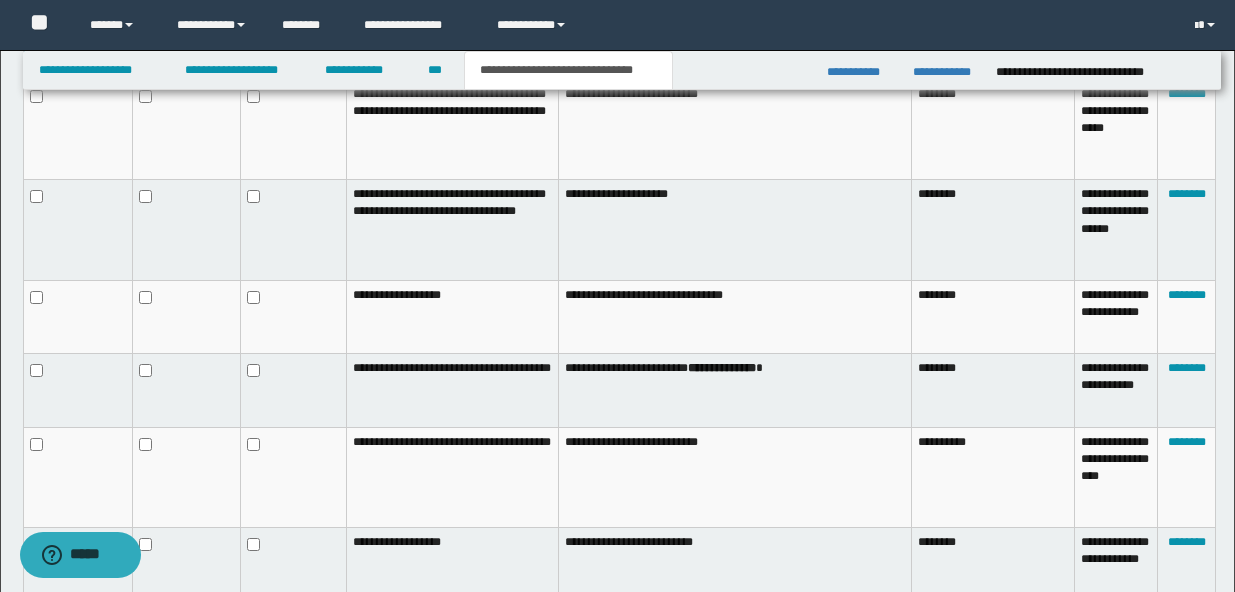 scroll, scrollTop: 1375, scrollLeft: 0, axis: vertical 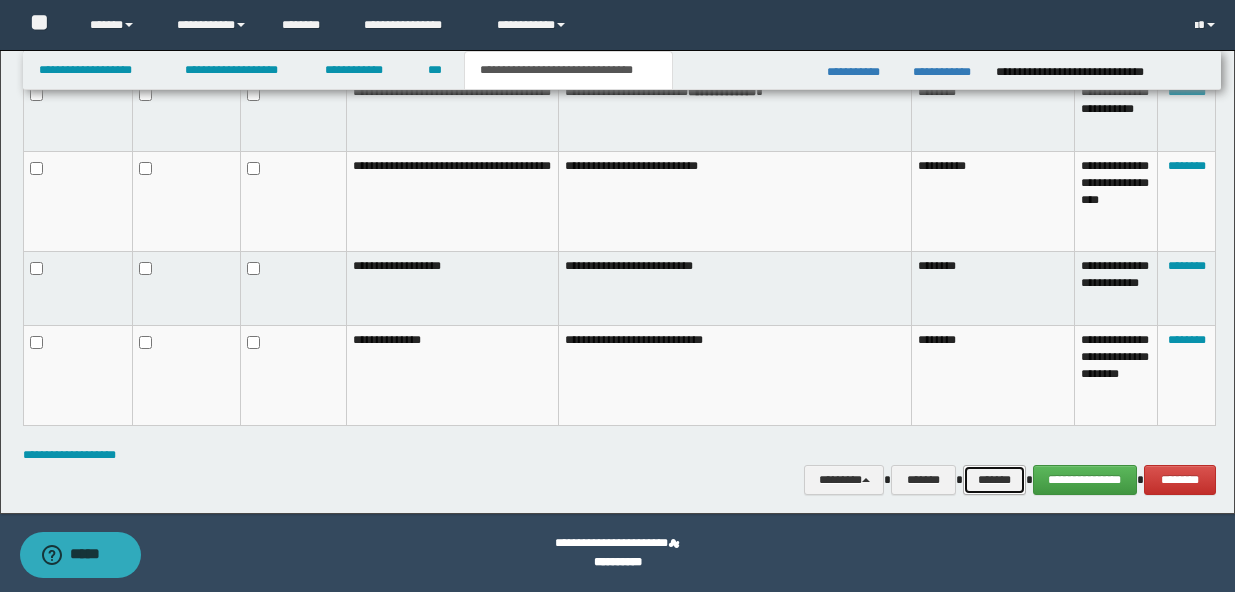 click on "*******" at bounding box center [994, 480] 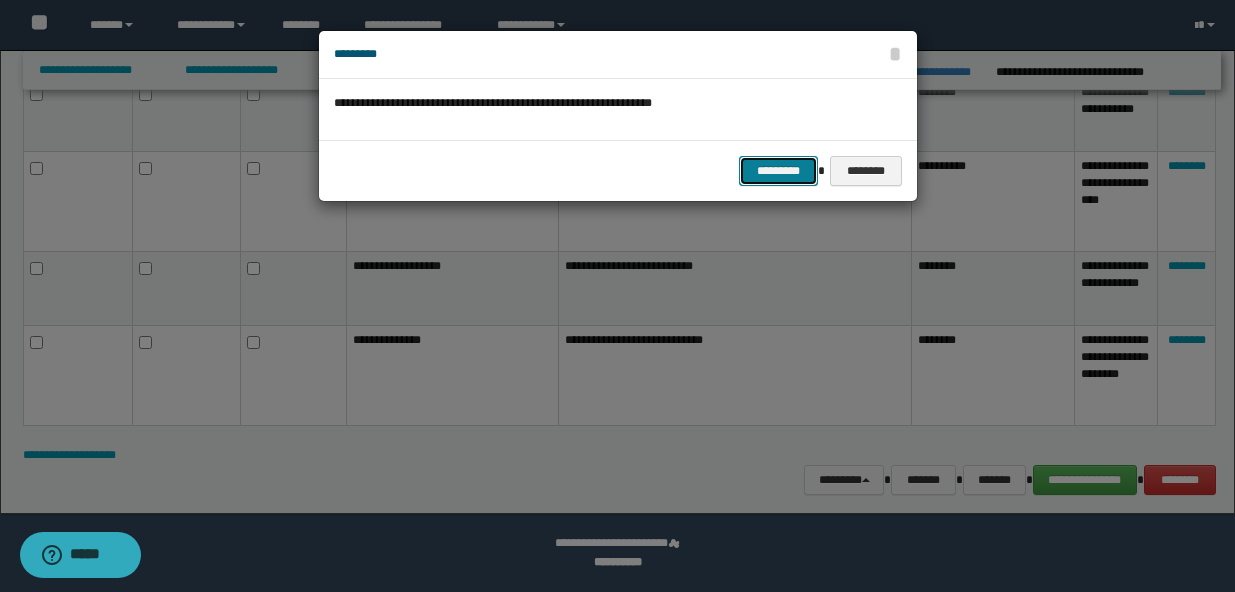 click on "*********" at bounding box center [778, 171] 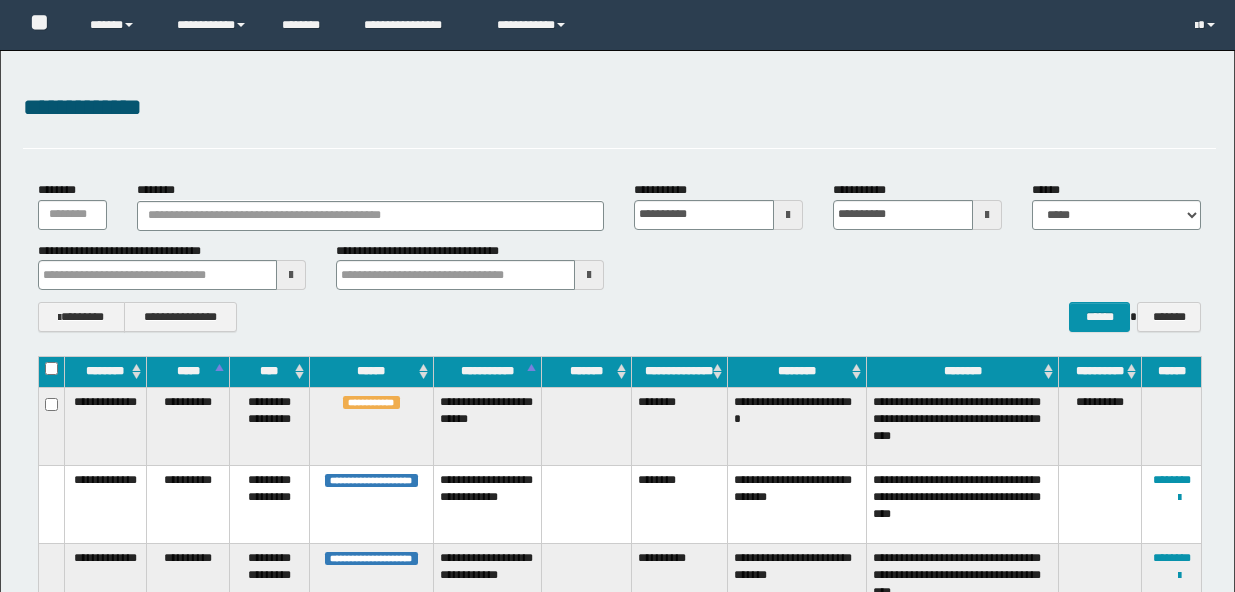 scroll, scrollTop: 241, scrollLeft: 0, axis: vertical 